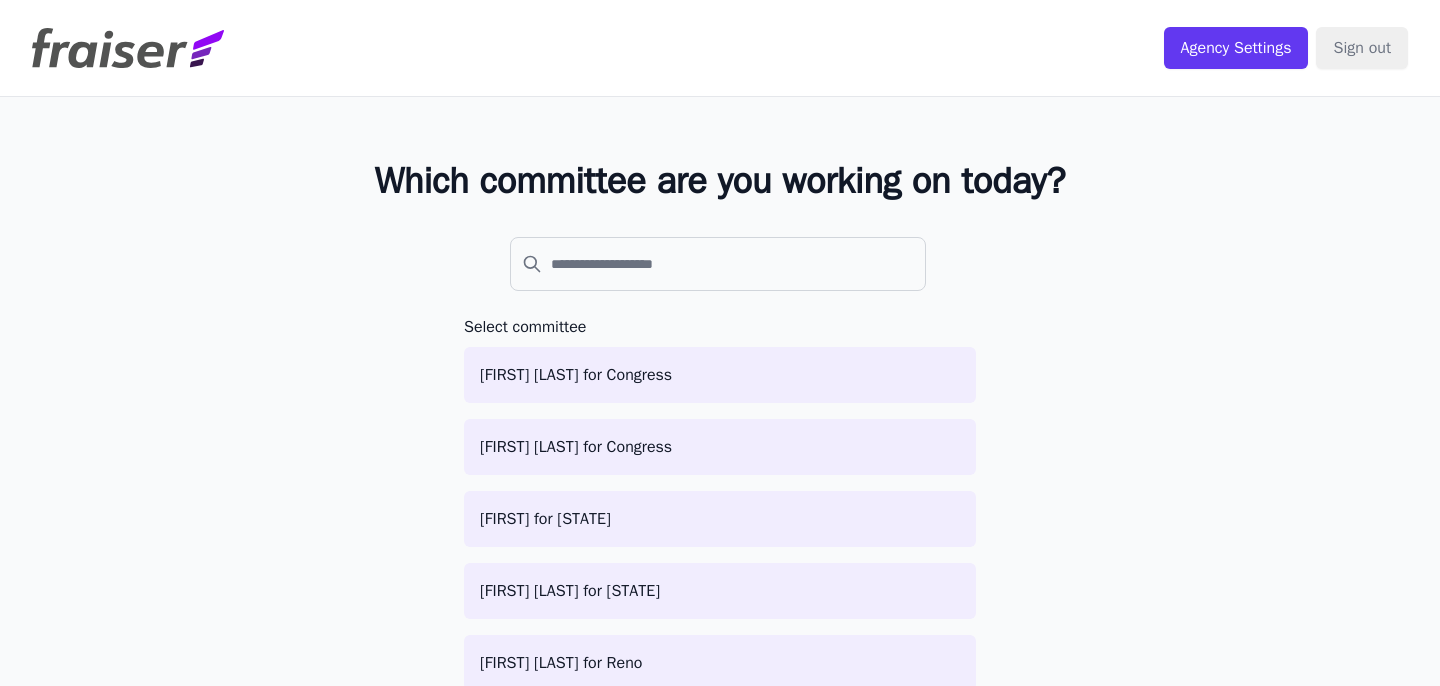 scroll, scrollTop: 0, scrollLeft: 0, axis: both 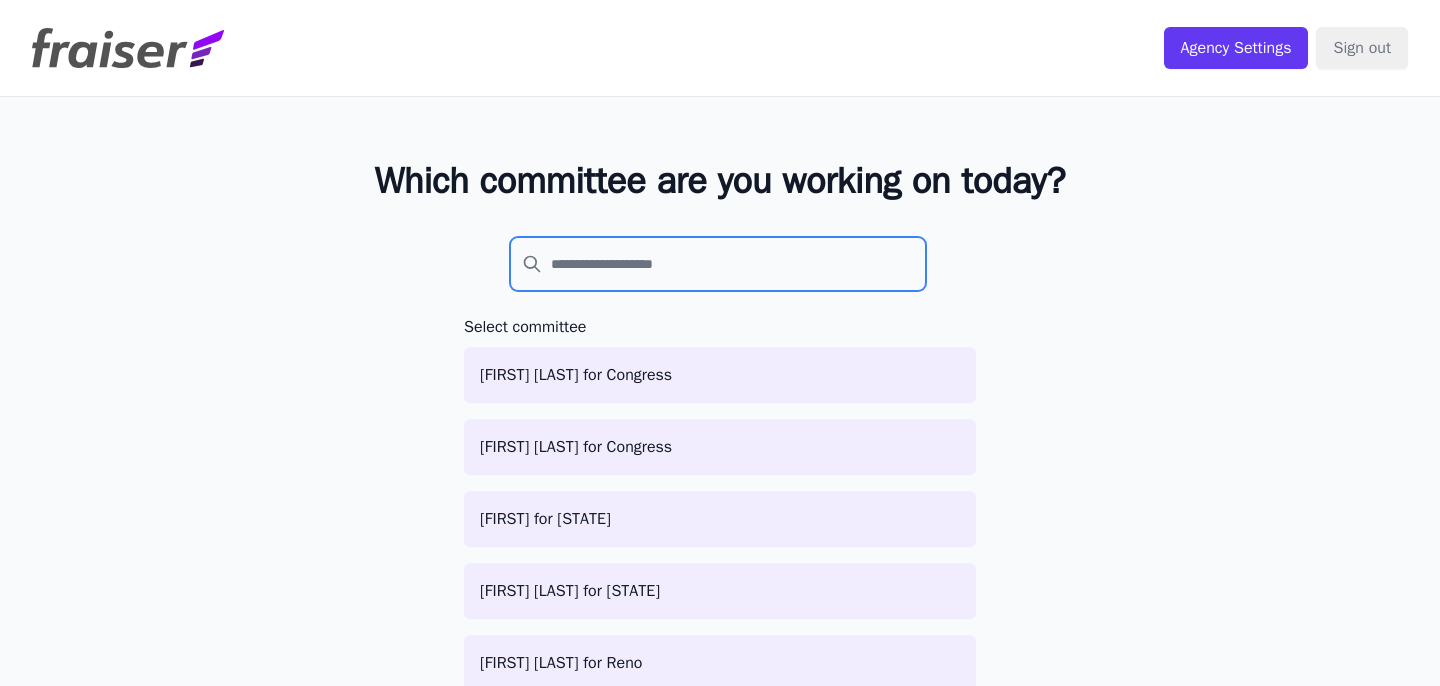 click 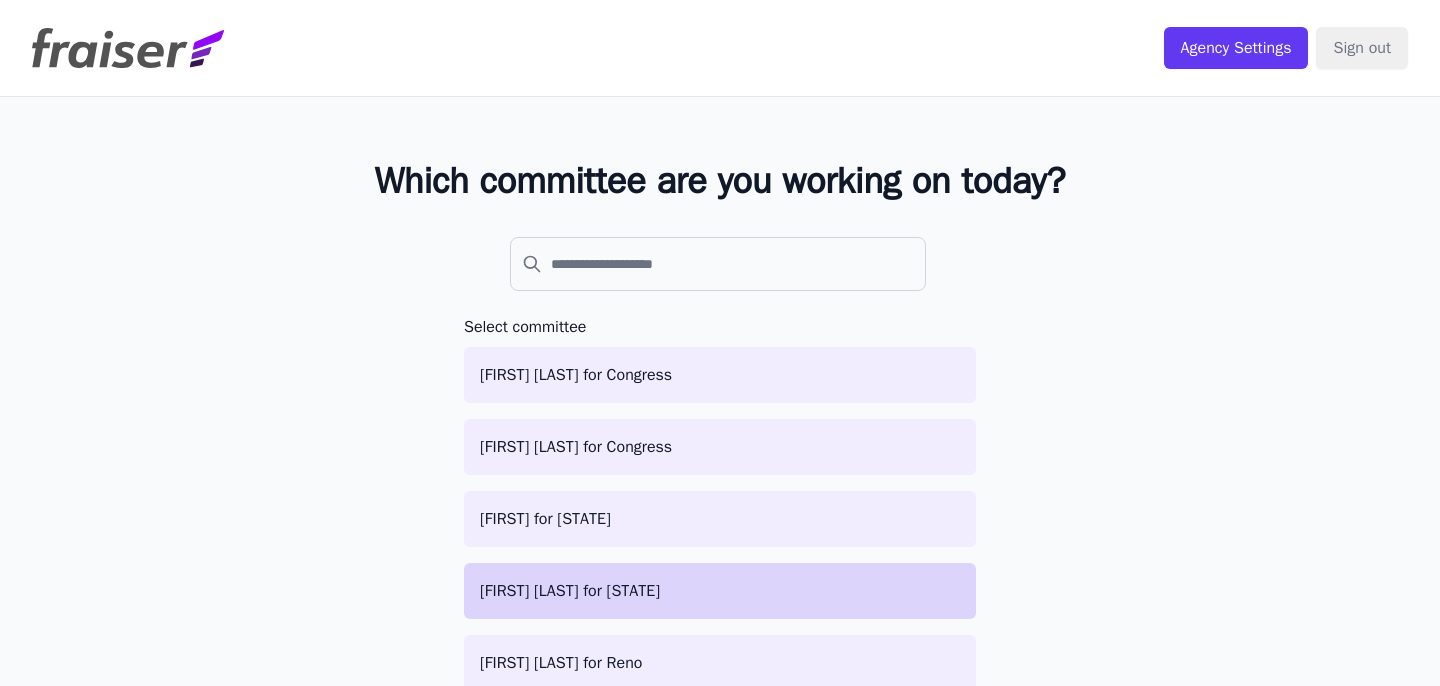 click on "[FIRST] [LAST] for [STATE]" 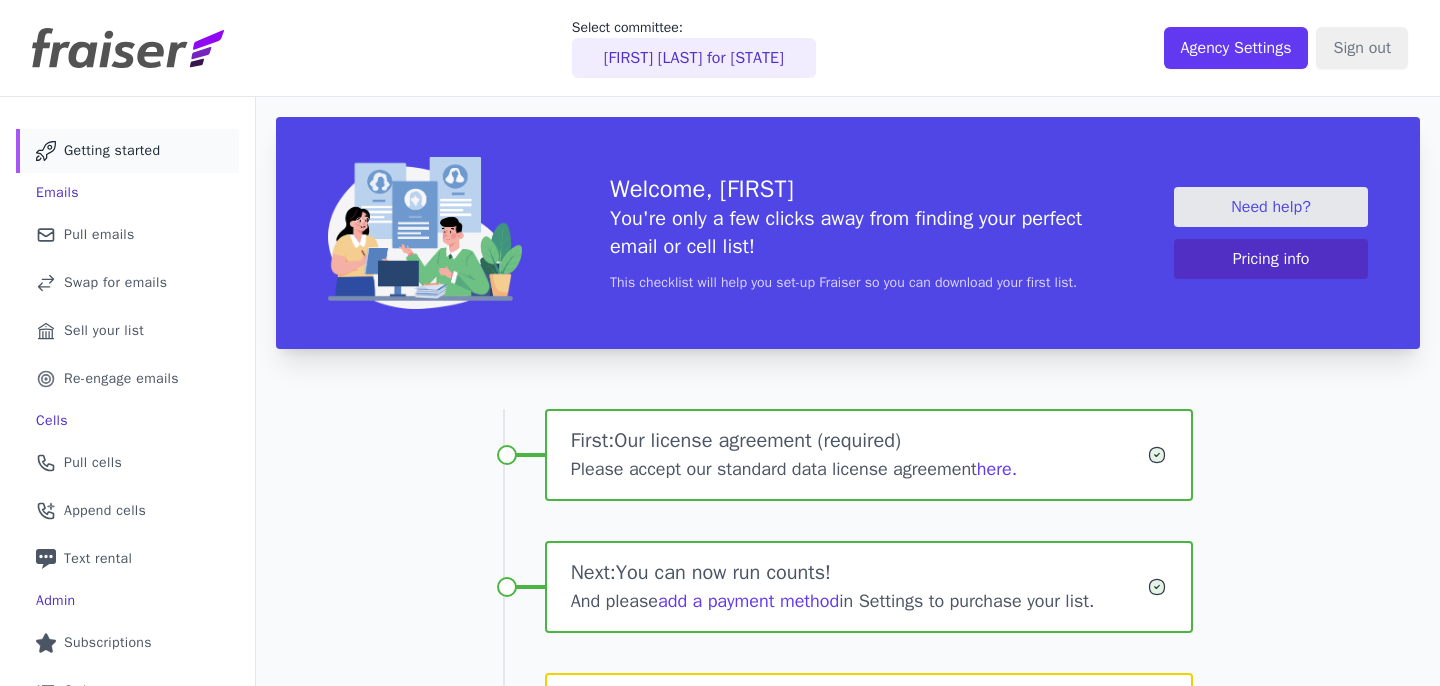 scroll, scrollTop: 0, scrollLeft: 0, axis: both 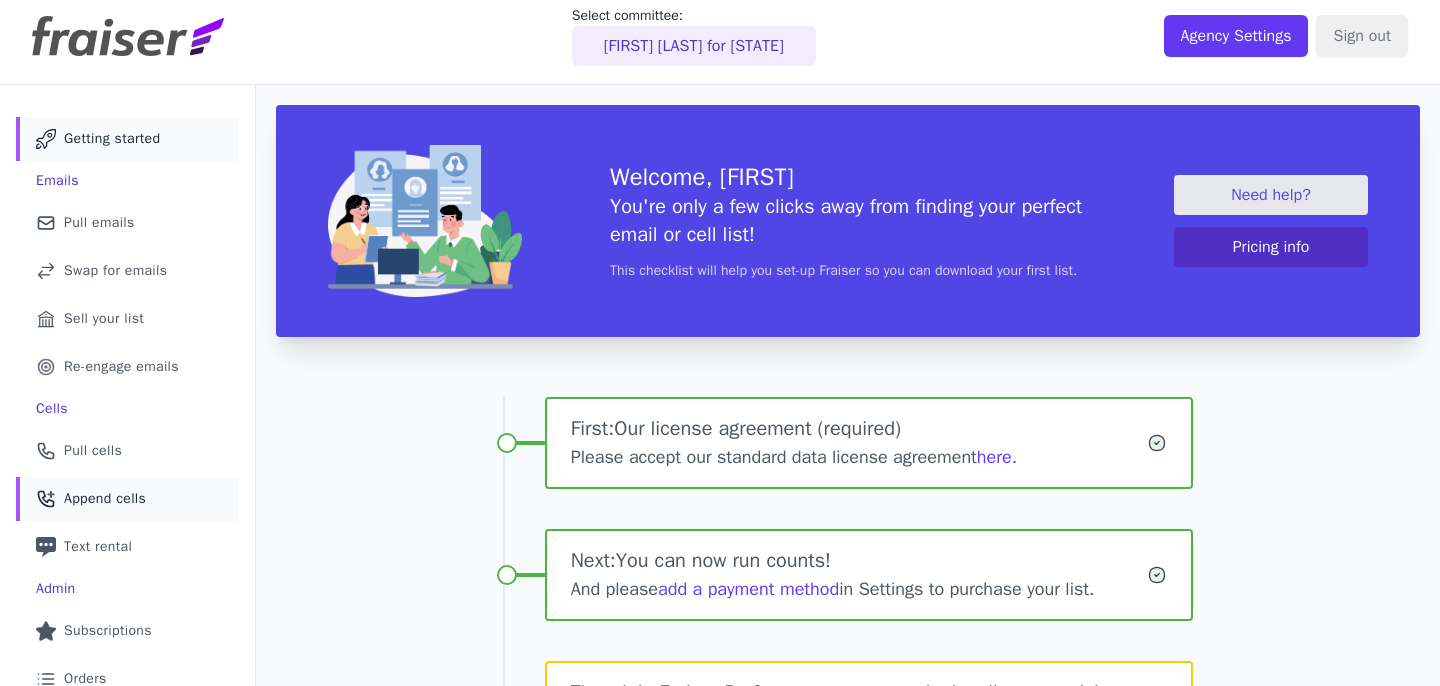 click on "Phone Icon with a plus sign Outline of a phone with a plus sign
Append cells" at bounding box center [127, 499] 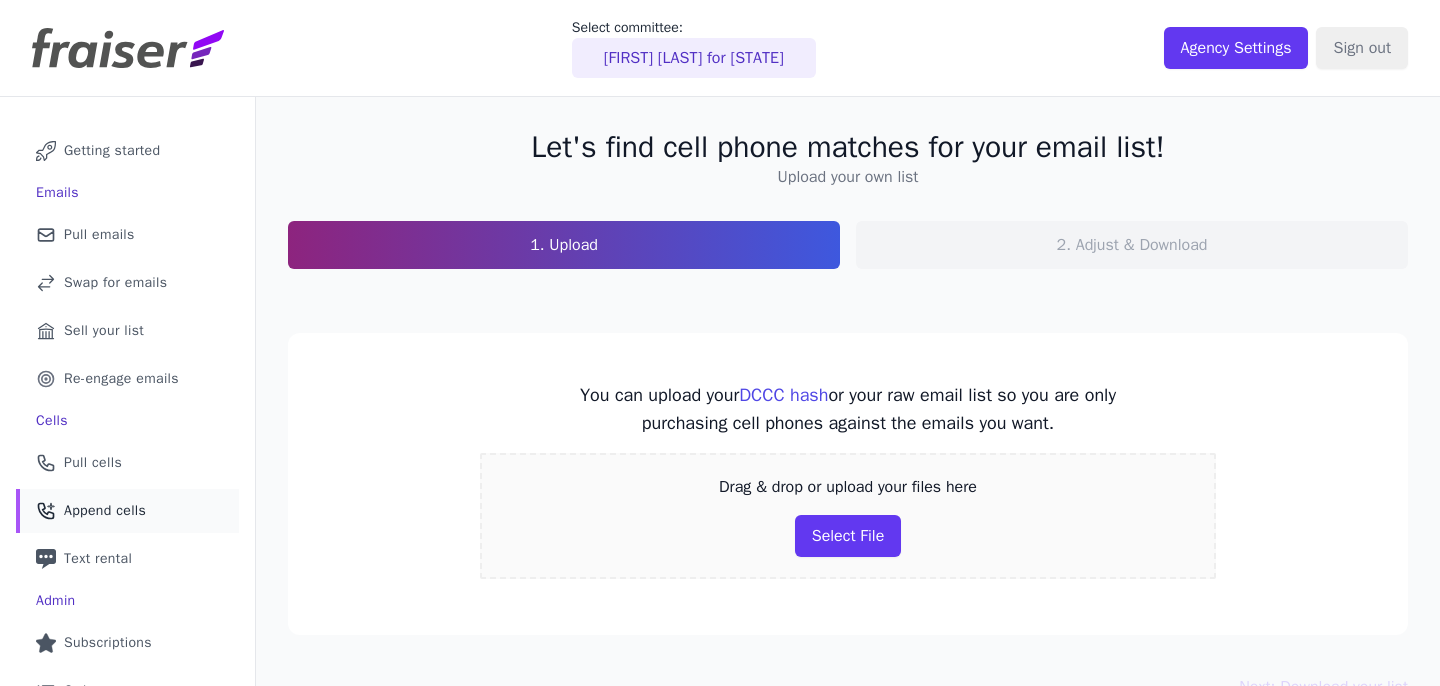 scroll, scrollTop: 0, scrollLeft: 0, axis: both 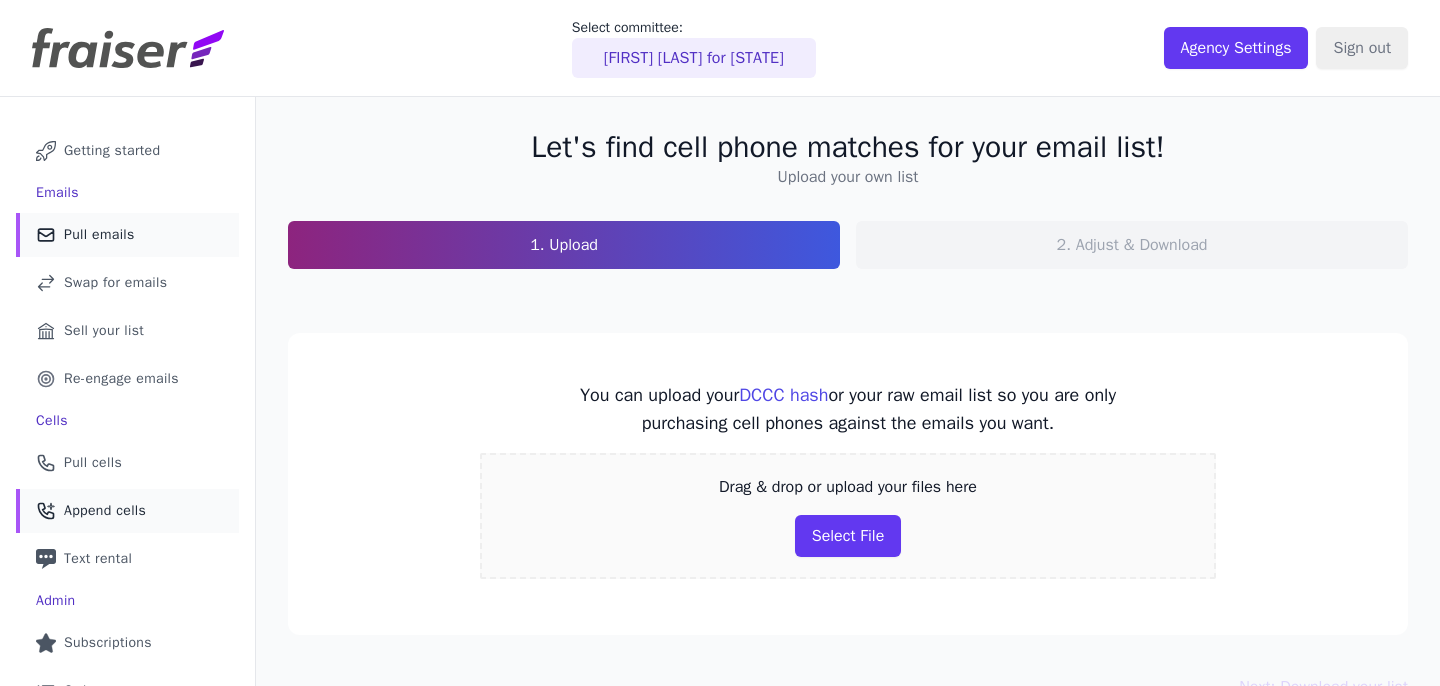 click on "Mail Icon Outline of a mail envelope
Pull emails" at bounding box center [127, 235] 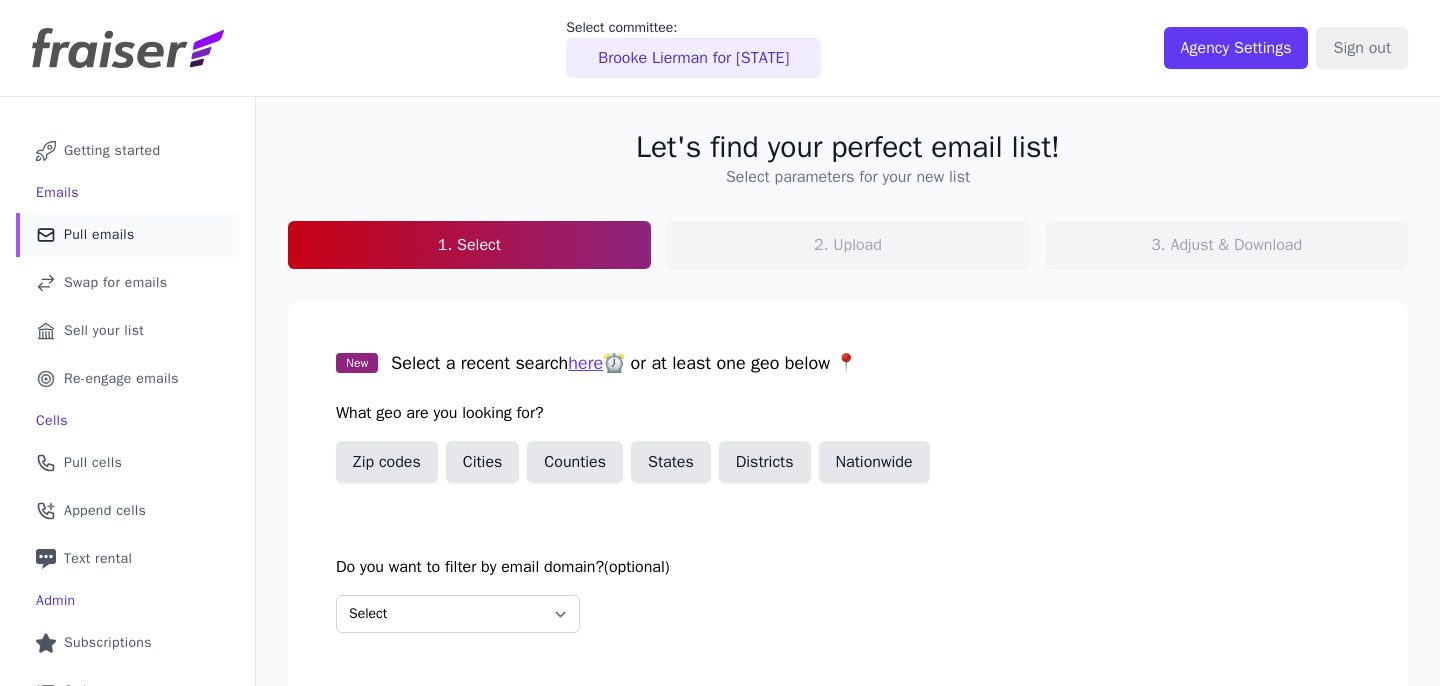 scroll, scrollTop: 0, scrollLeft: 0, axis: both 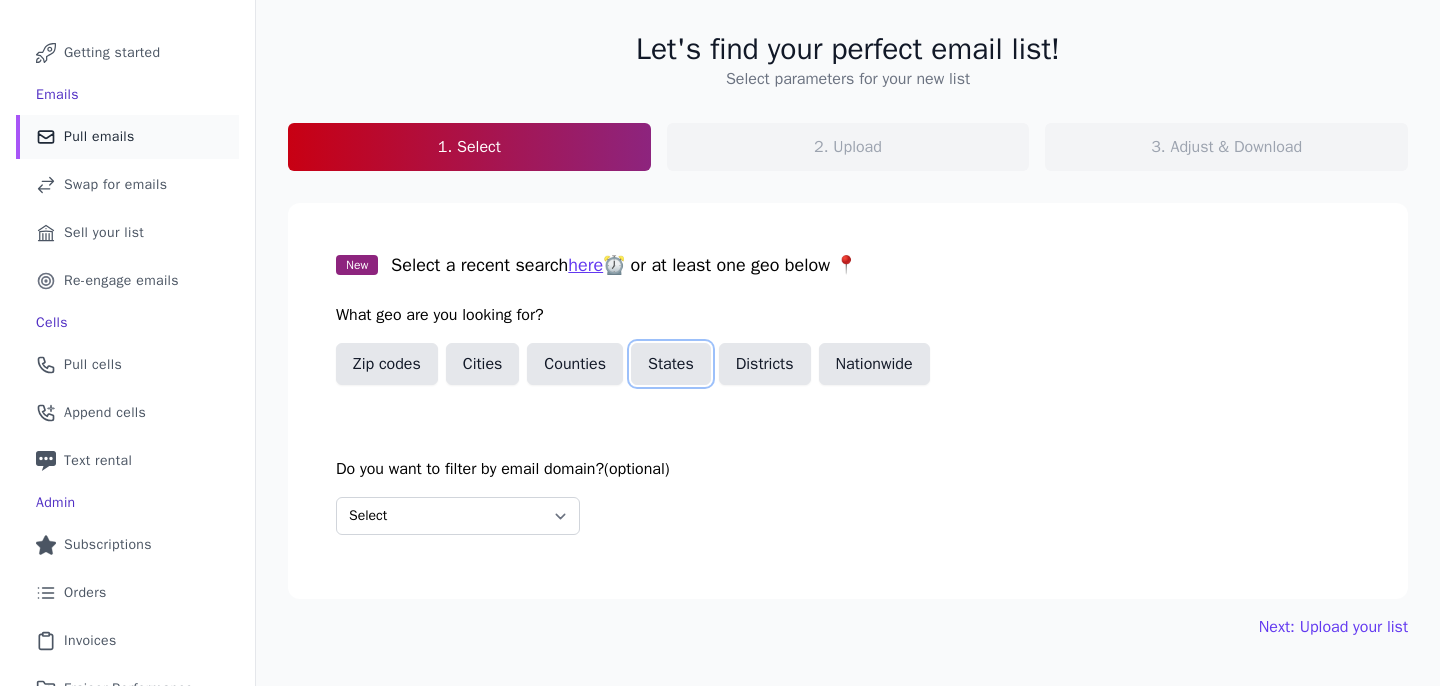 click on "States" at bounding box center [671, 364] 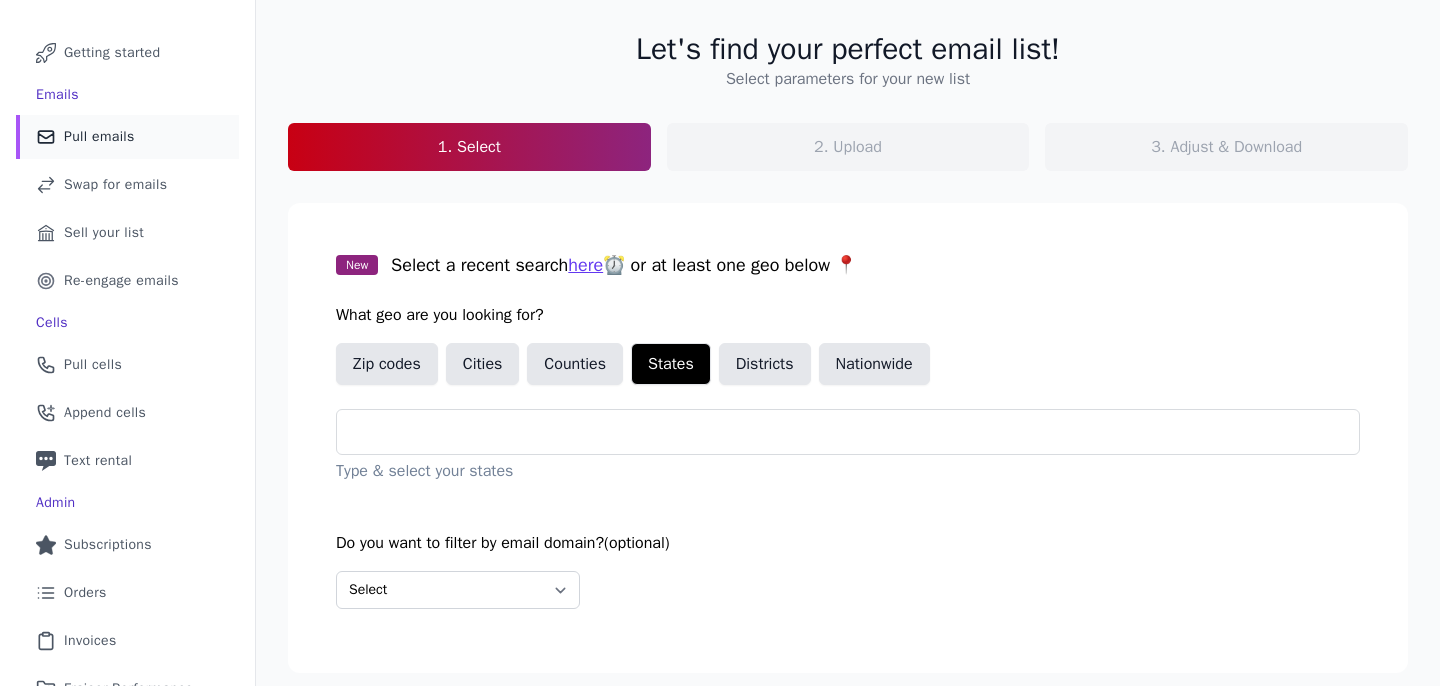 click on "New   Select a recent search  here  ⏰ or at least one geo below 📍   What geo are you looking for?   Zip codes   Cities   Counties   States   Districts     Nationwide                         Type & select your states" at bounding box center (848, 367) 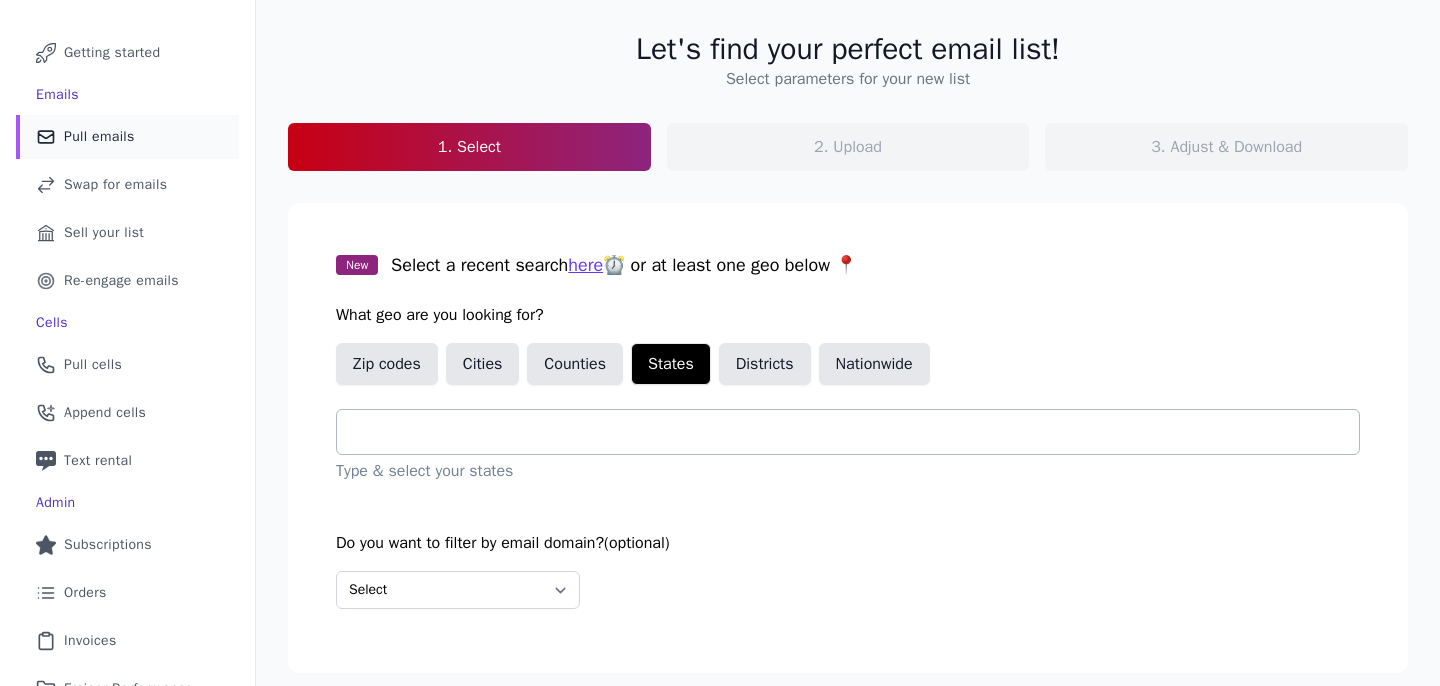 click at bounding box center [856, 432] 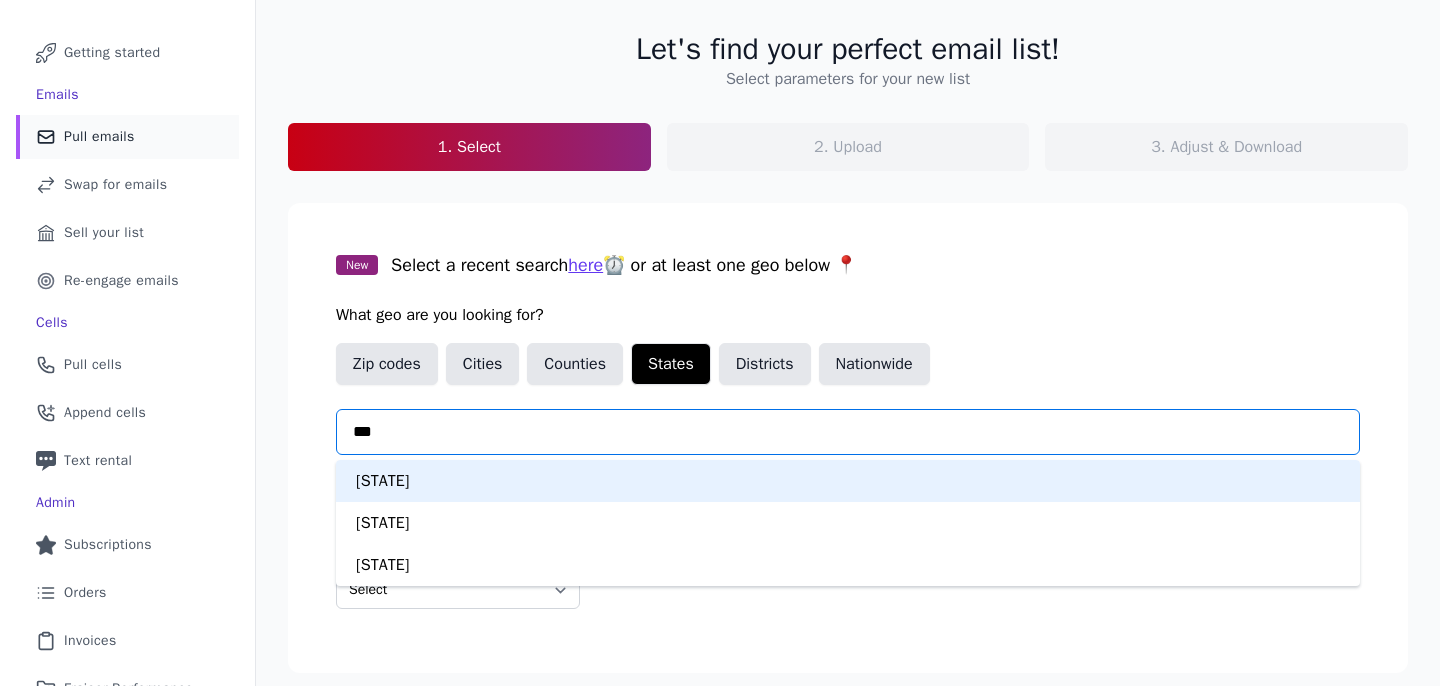 type on "****" 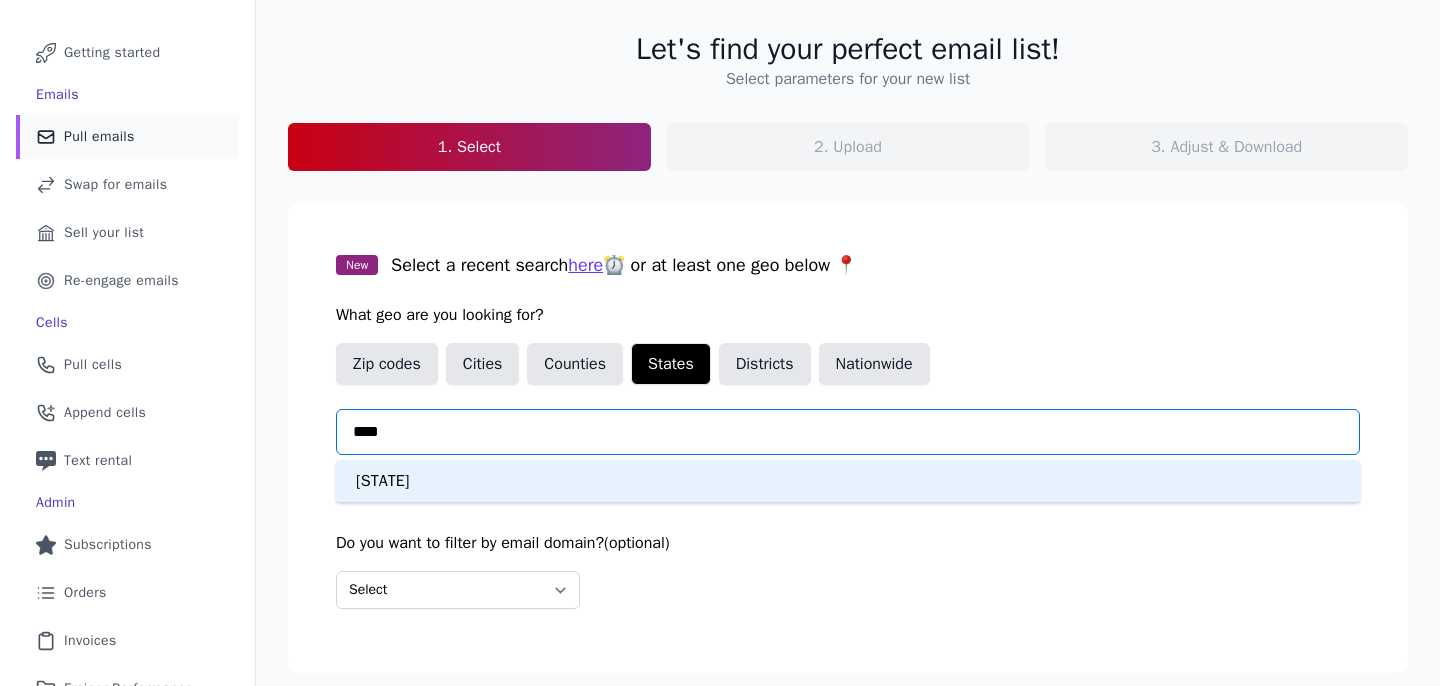 click on "Maryland" at bounding box center (848, 481) 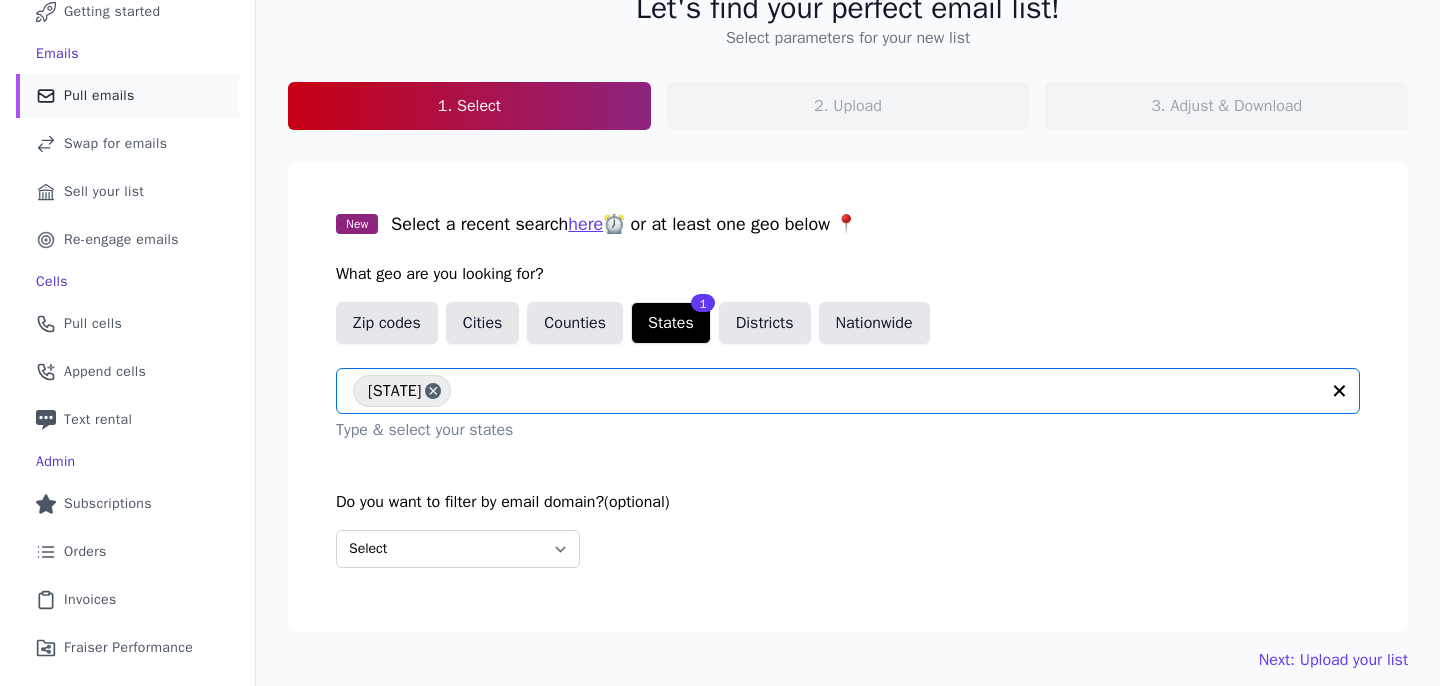 scroll, scrollTop: 219, scrollLeft: 0, axis: vertical 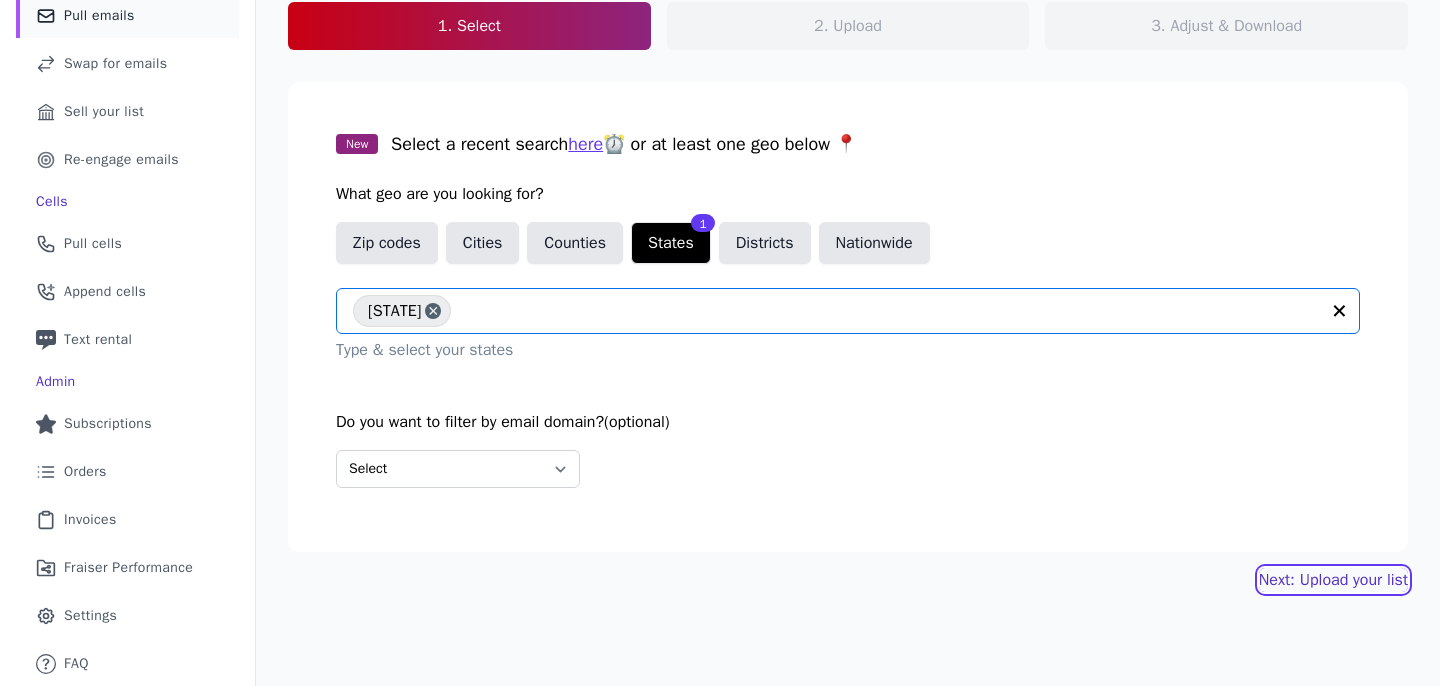 click on "Next: Upload your list" at bounding box center (1333, 580) 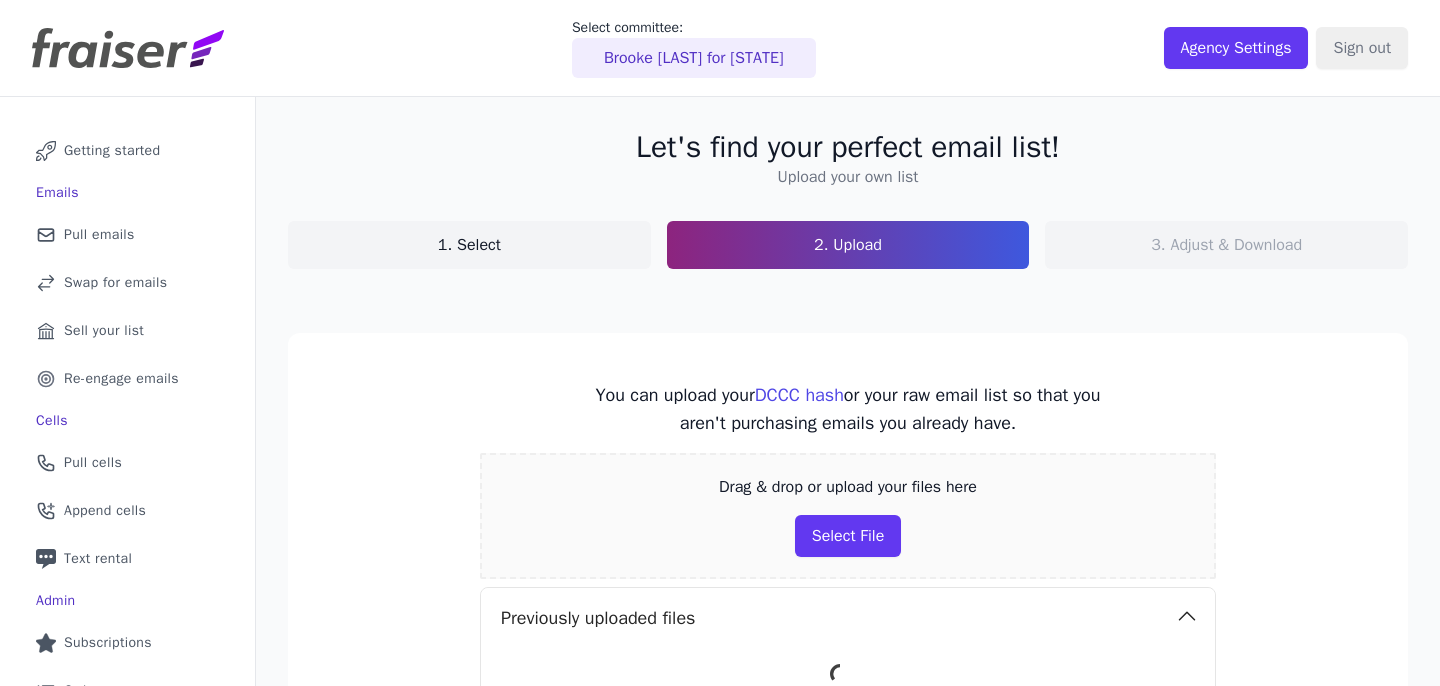 scroll, scrollTop: 0, scrollLeft: 0, axis: both 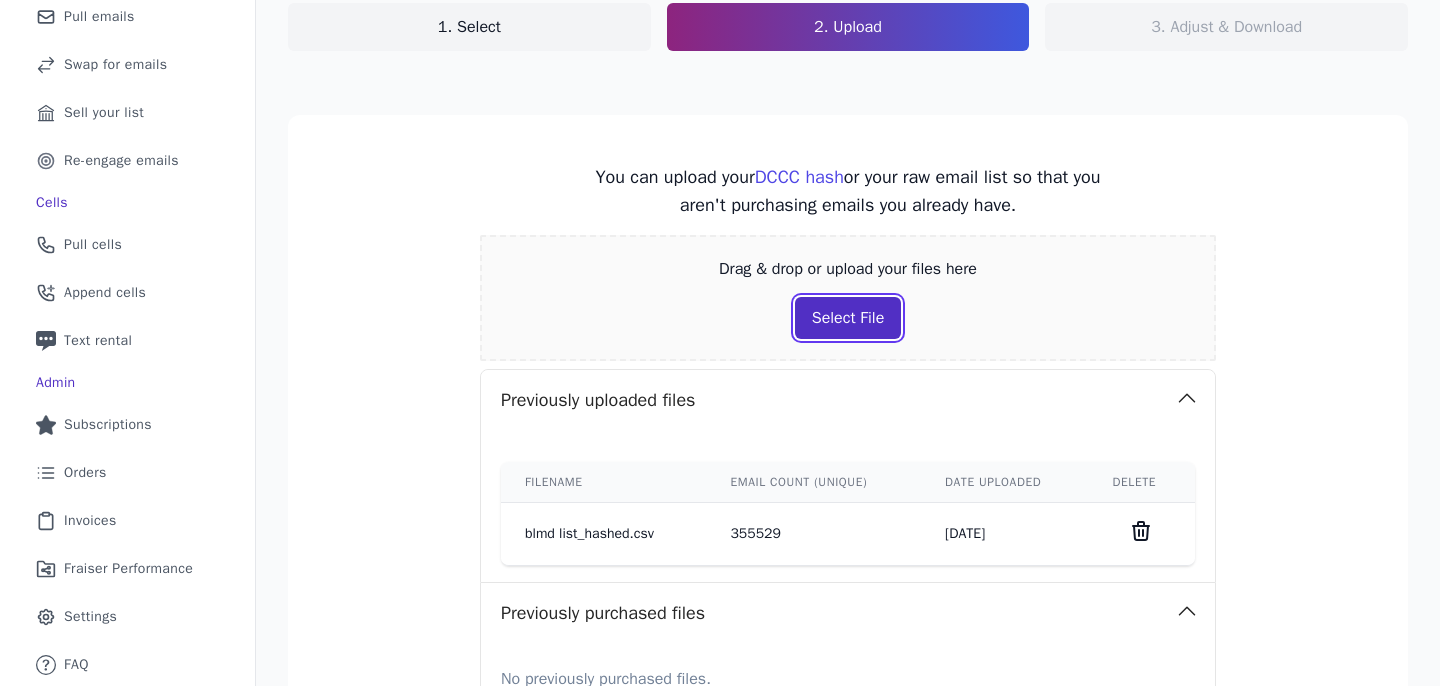 click on "Select File" at bounding box center (848, 318) 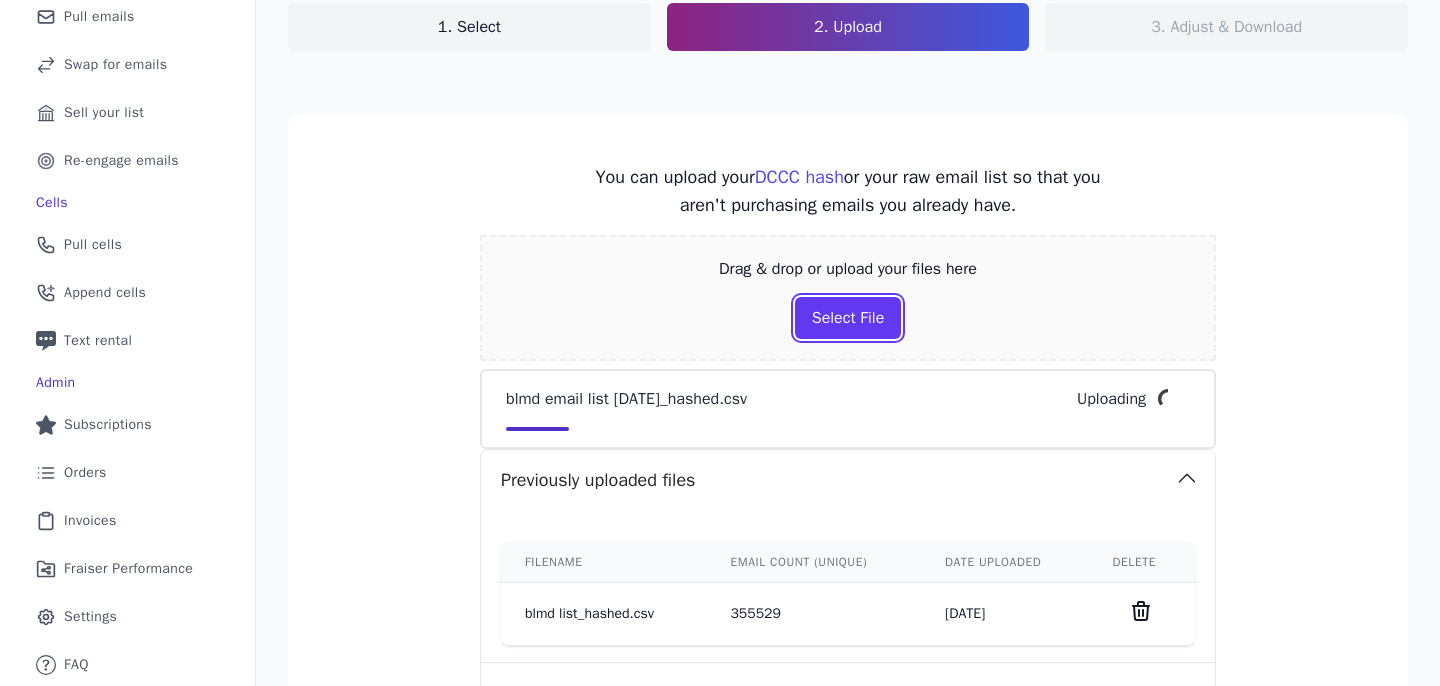 scroll, scrollTop: 551, scrollLeft: 0, axis: vertical 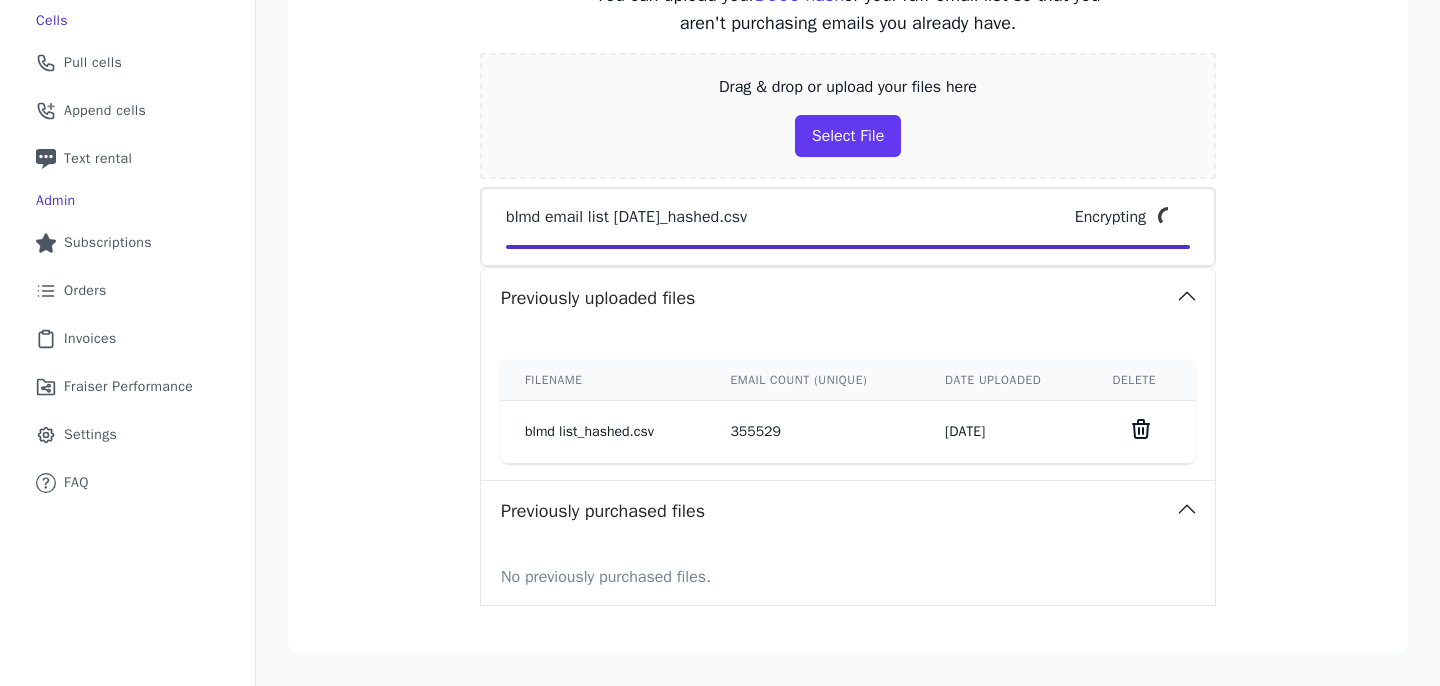 click on "You can upload your  DCCC hash
or your raw email list so that you aren't purchasing emails you already have.   Drag & drop or upload your files here
Select File   blmd email list 20250805_hashed.csv   Encrypting       Previously uploaded files        Filename   Email count (unique)   Date uploaded   Delete     blmd list_hashed.csv   355529   6/2/2025         Previously purchased files      No previously purchased files." at bounding box center [848, 293] 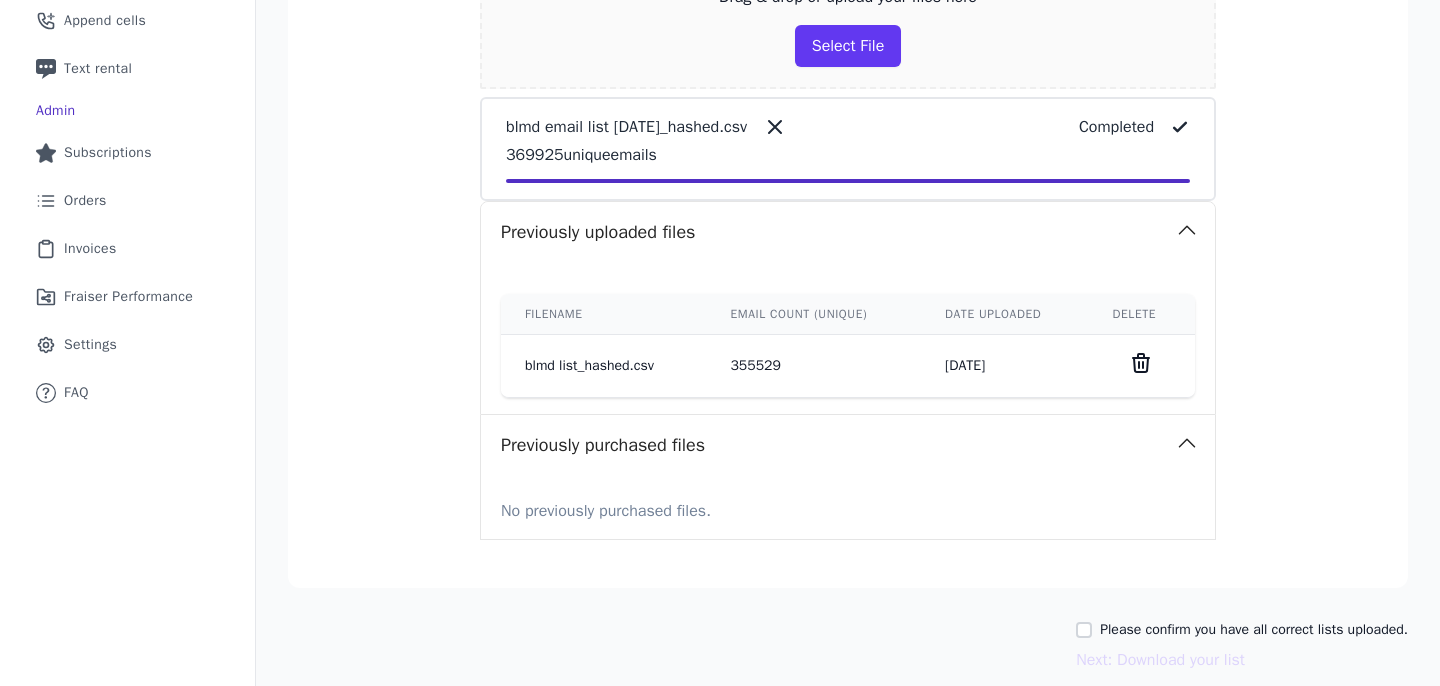 scroll, scrollTop: 575, scrollLeft: 0, axis: vertical 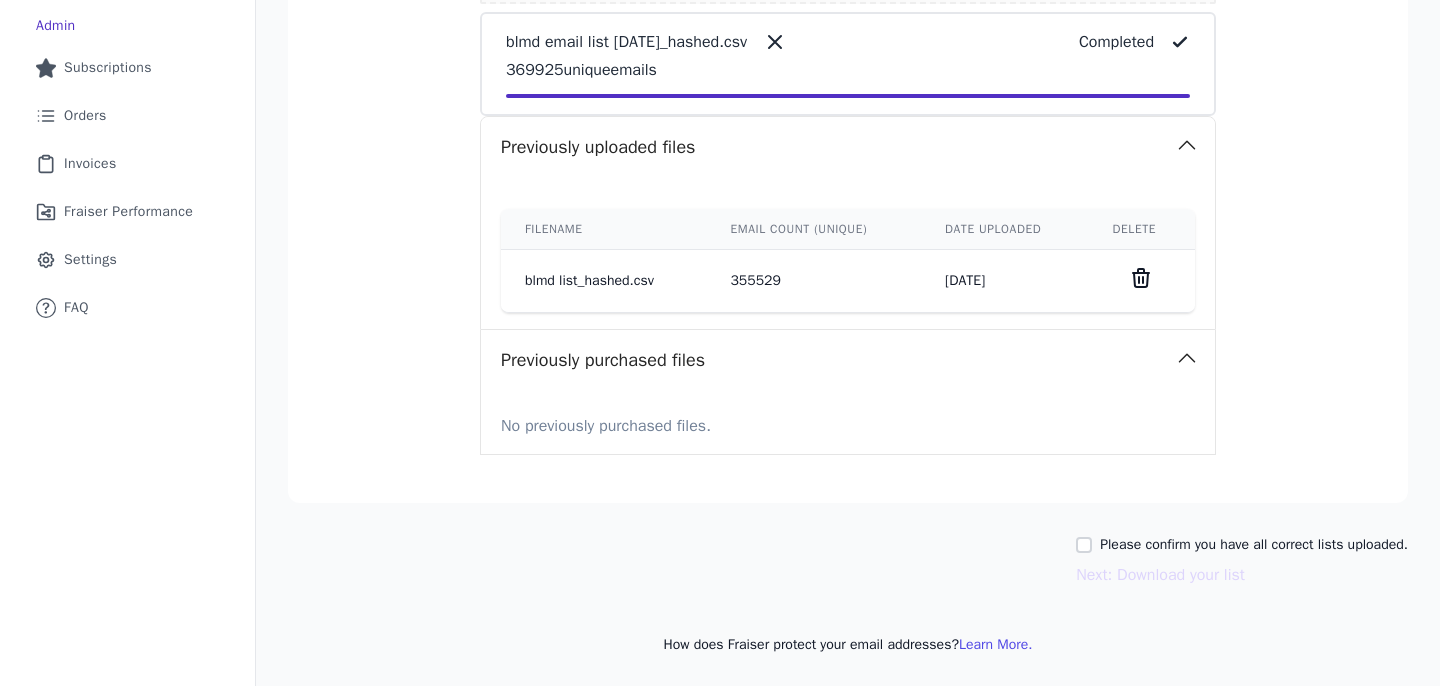 click on "Please confirm you have all correct lists uploaded." at bounding box center [1254, 545] 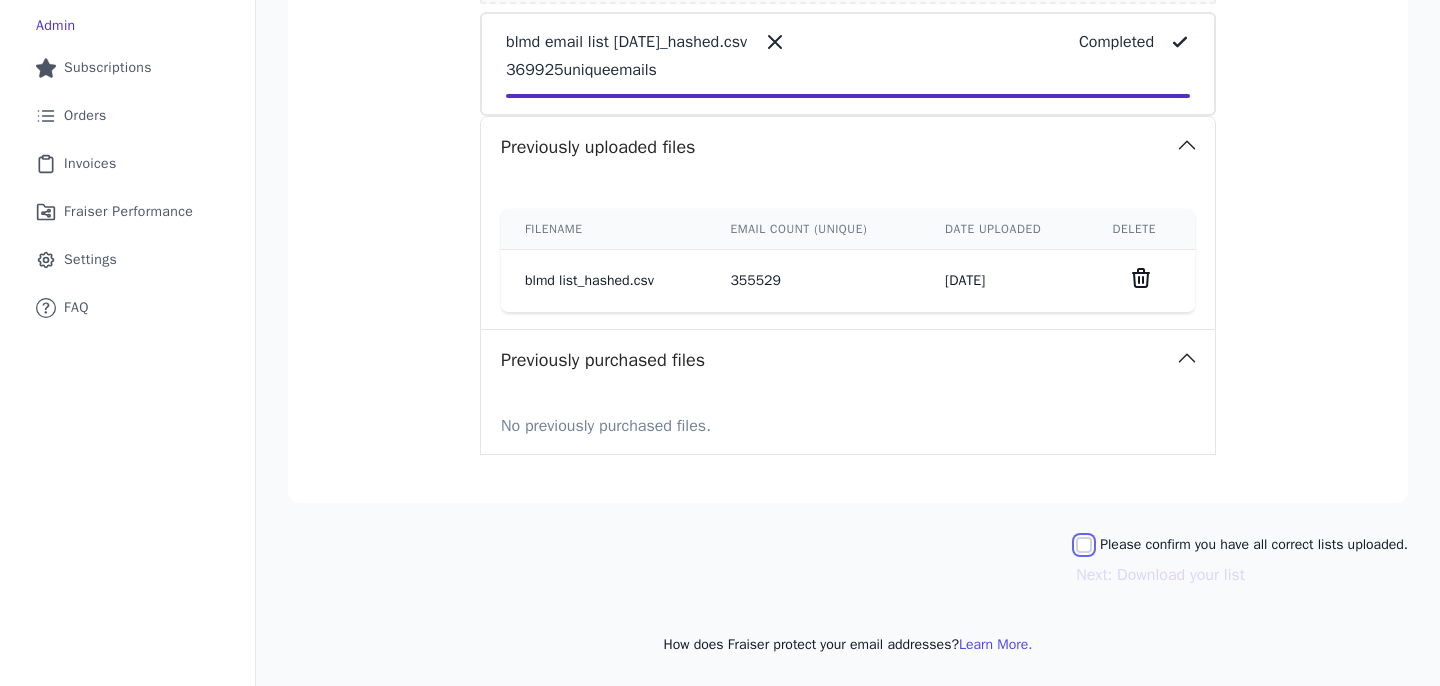 click on "Please confirm you have all correct lists uploaded." at bounding box center [1084, 545] 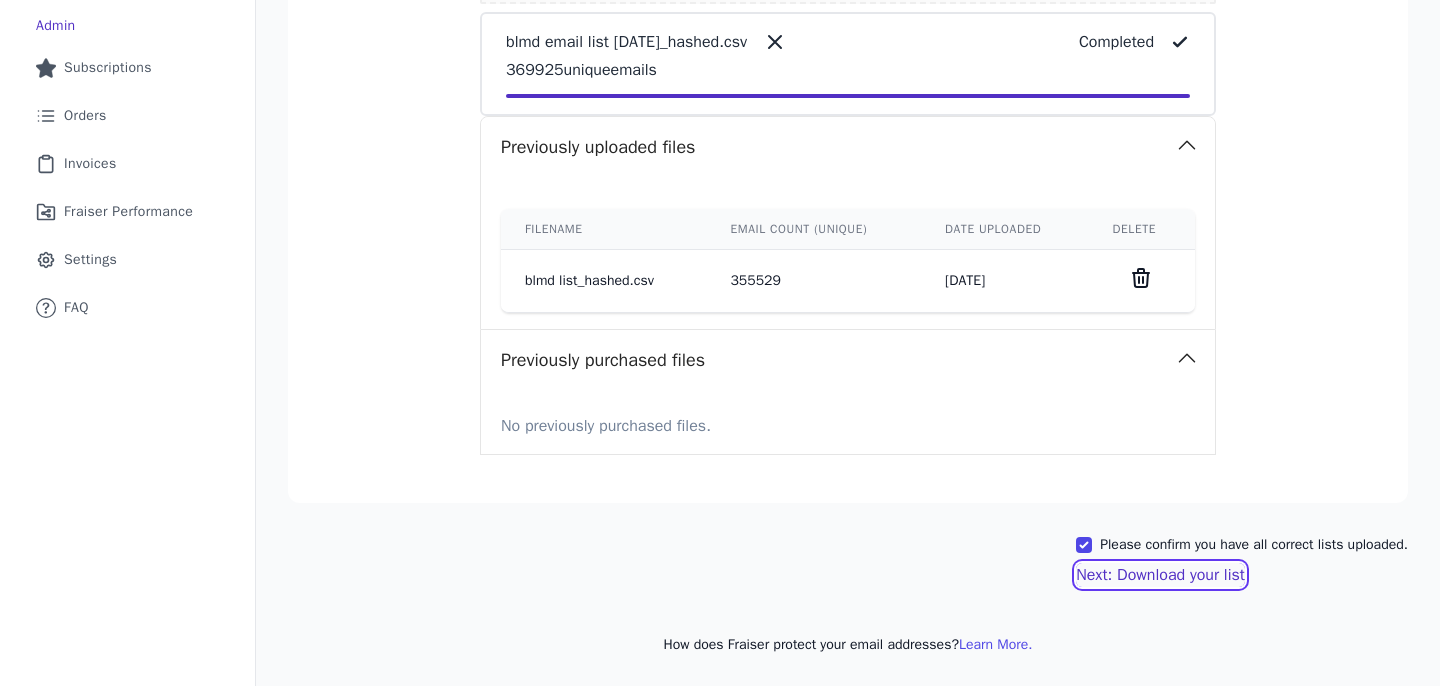 click on "Next: Download your list" at bounding box center [1160, 575] 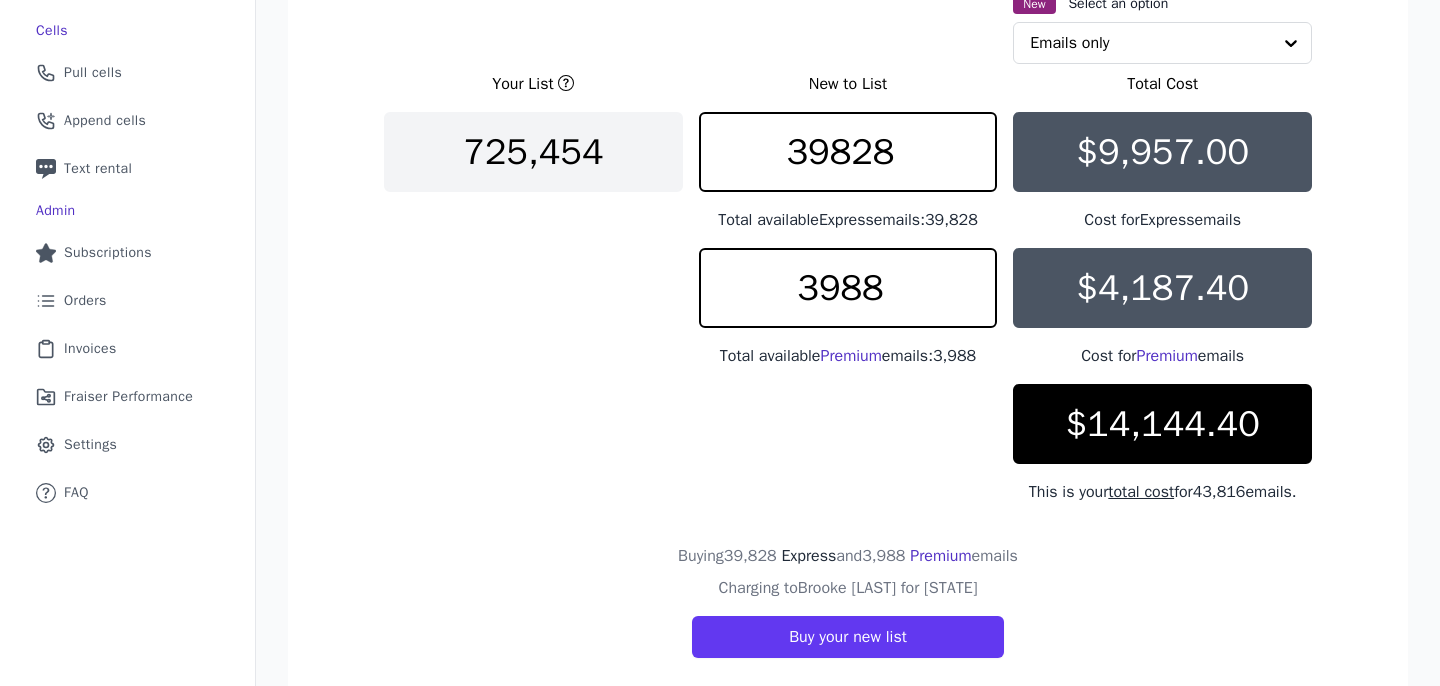 scroll, scrollTop: 392, scrollLeft: 0, axis: vertical 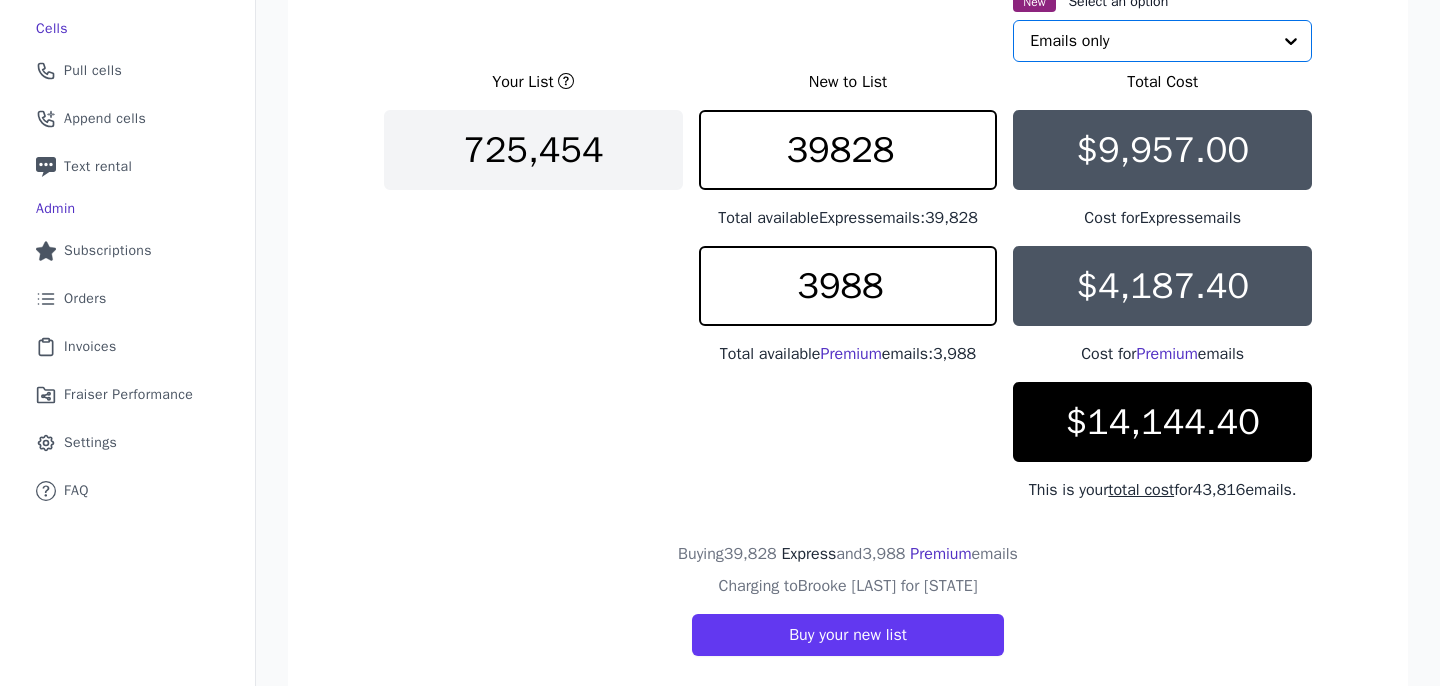 click 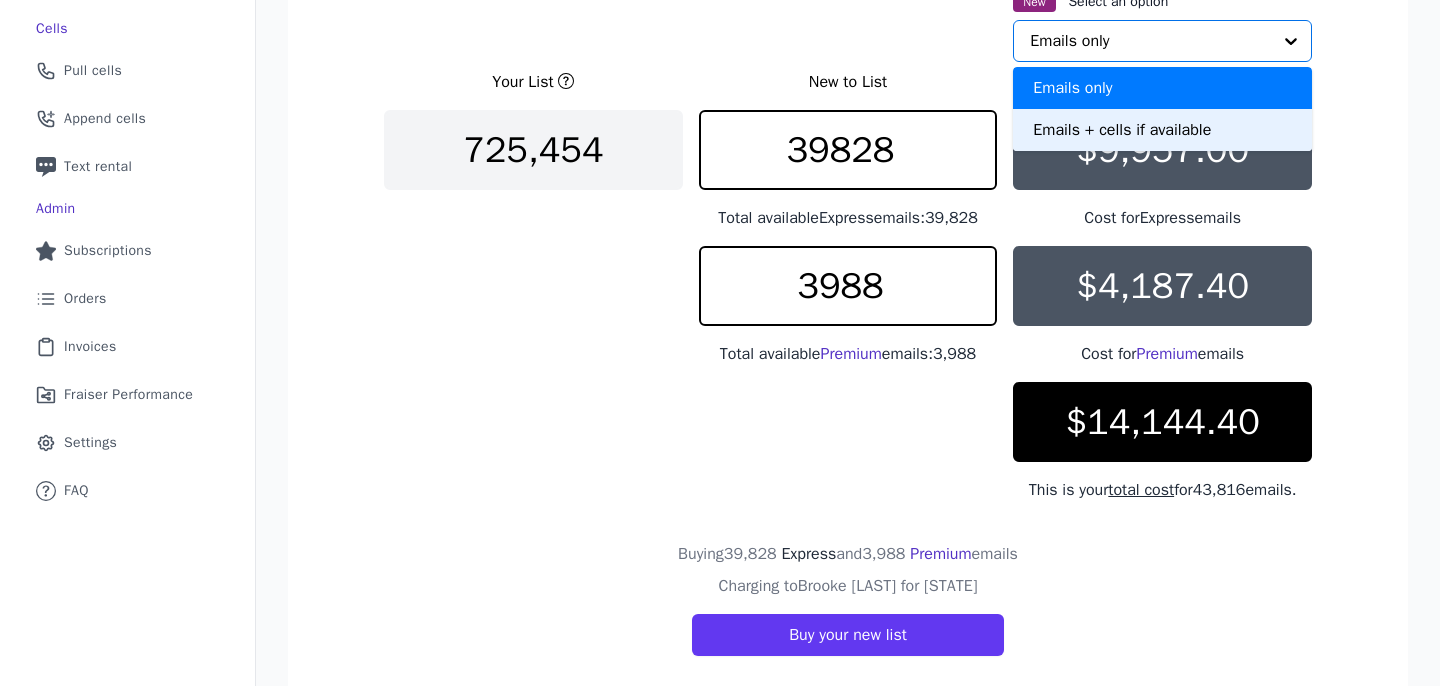 click on "Emails + cells if available" at bounding box center [1162, 130] 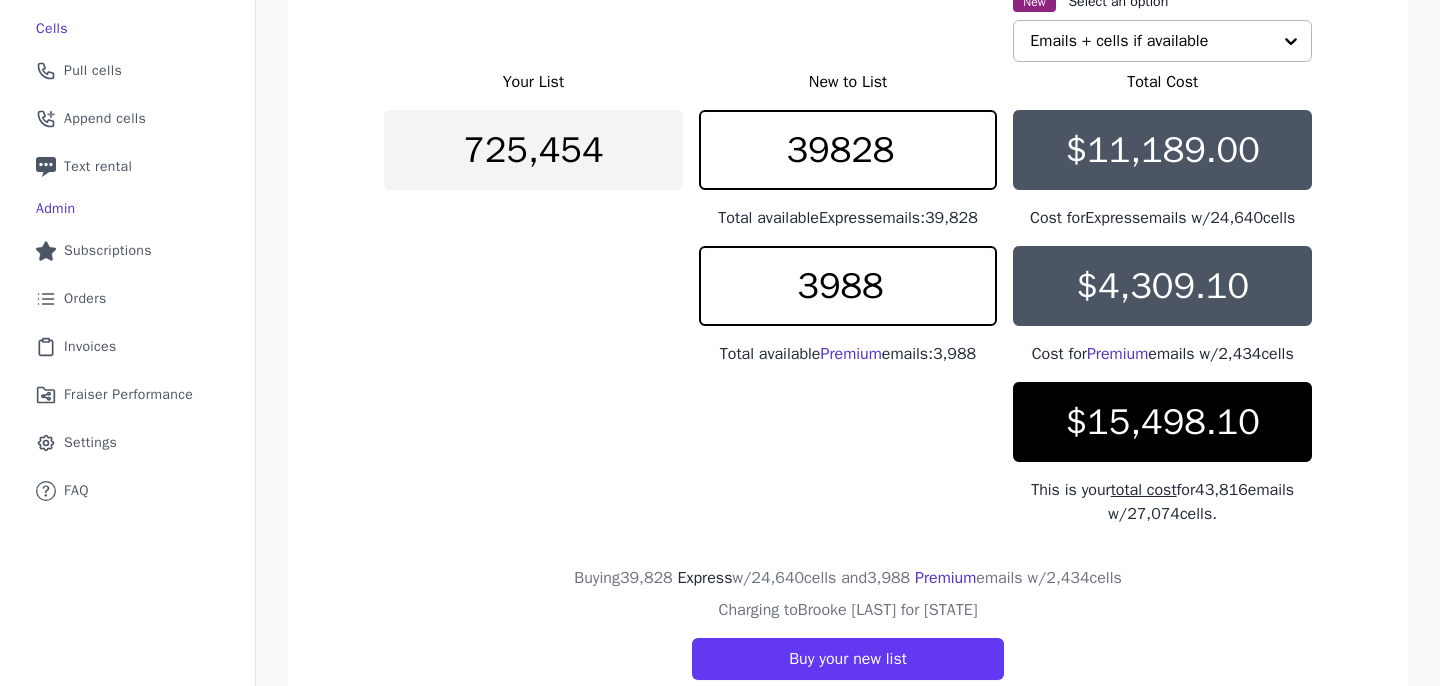 click on "Your List   New to List   Total Cost   725,454   39828   Total available  Express  emails:  39,828   $11,189.00   Cost for  Express  emails w/  24,640  cells   3988   Total available  Premium
emails:  3,988   $4,309.10   Cost for  Premium  emails w/  2,434
cells     $15,498.10   This is your  total cost  for  43,816
emails w/  27,074  cells." at bounding box center (848, 298) 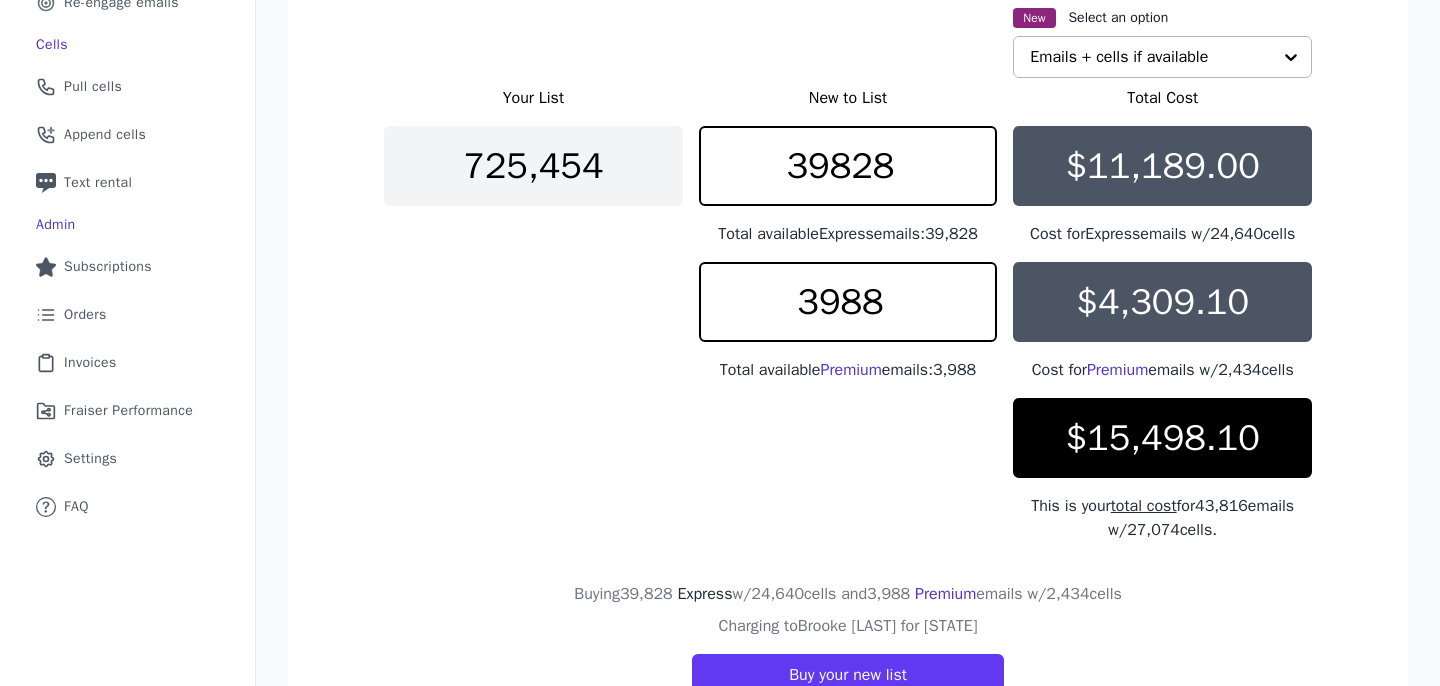 scroll, scrollTop: 377, scrollLeft: 0, axis: vertical 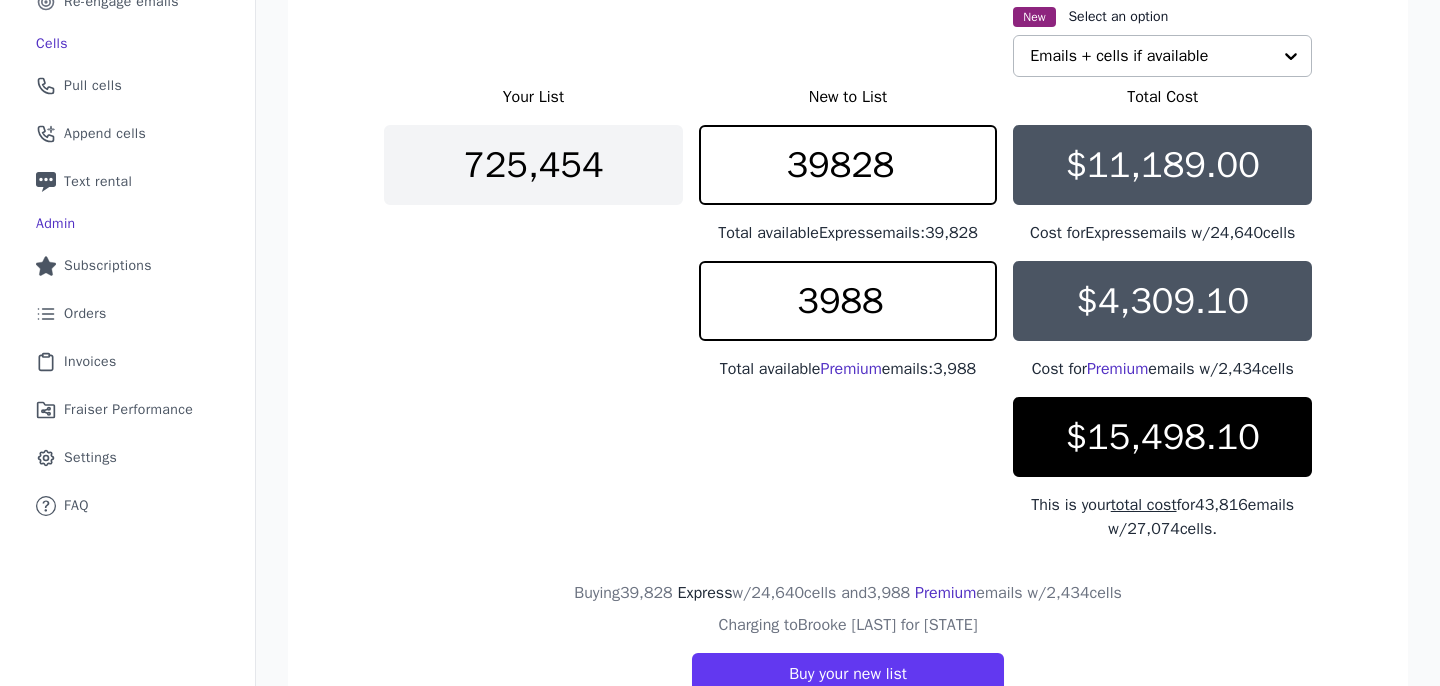 click on "Buying  39,828   Express  w/  24,640  cells and
3,988   Premium  emails w/  2,434
cells" at bounding box center (848, 597) 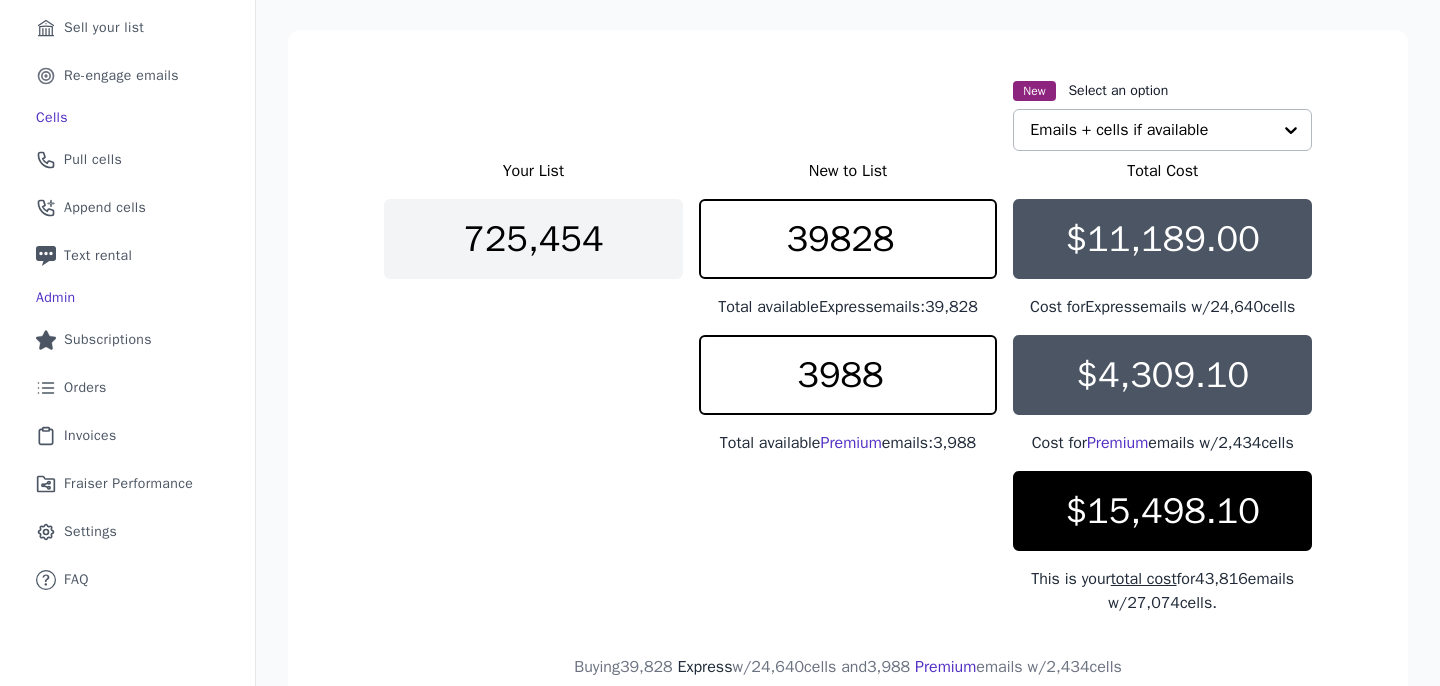 scroll, scrollTop: 0, scrollLeft: 0, axis: both 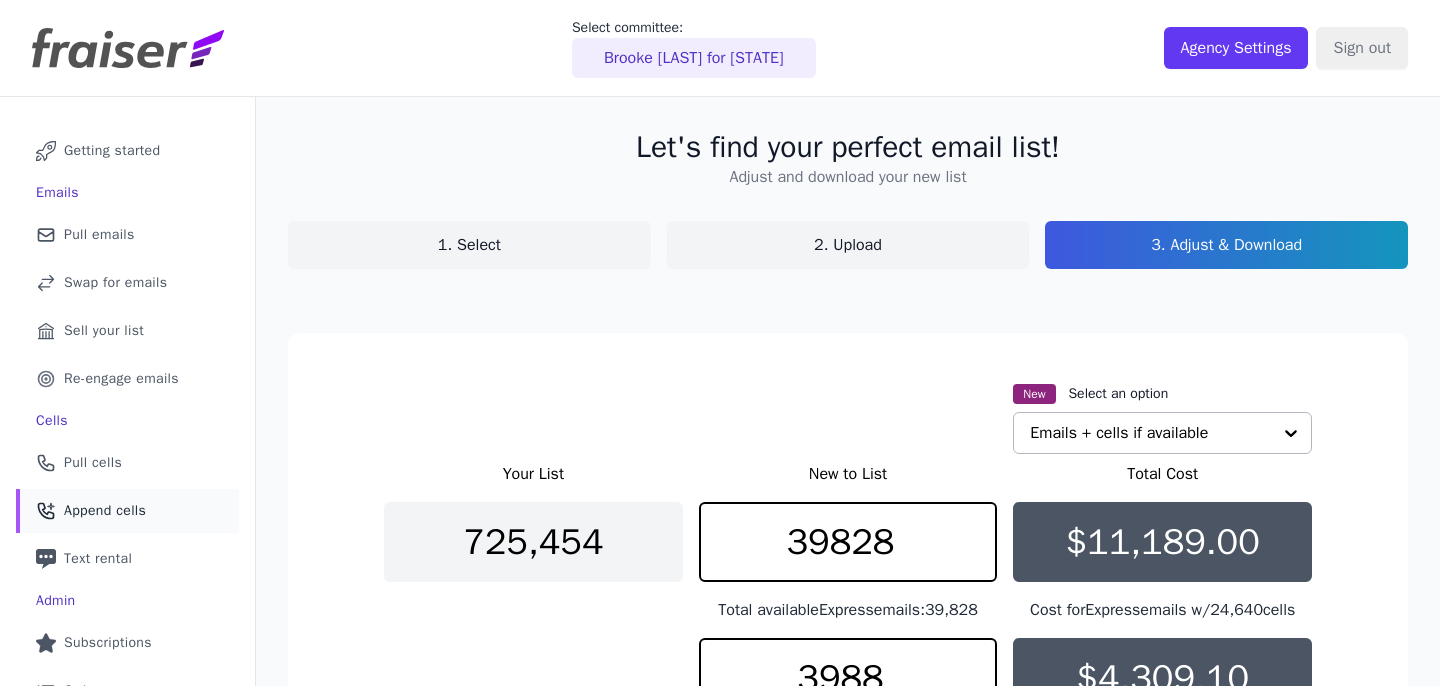 click on "Append cells" at bounding box center (105, 511) 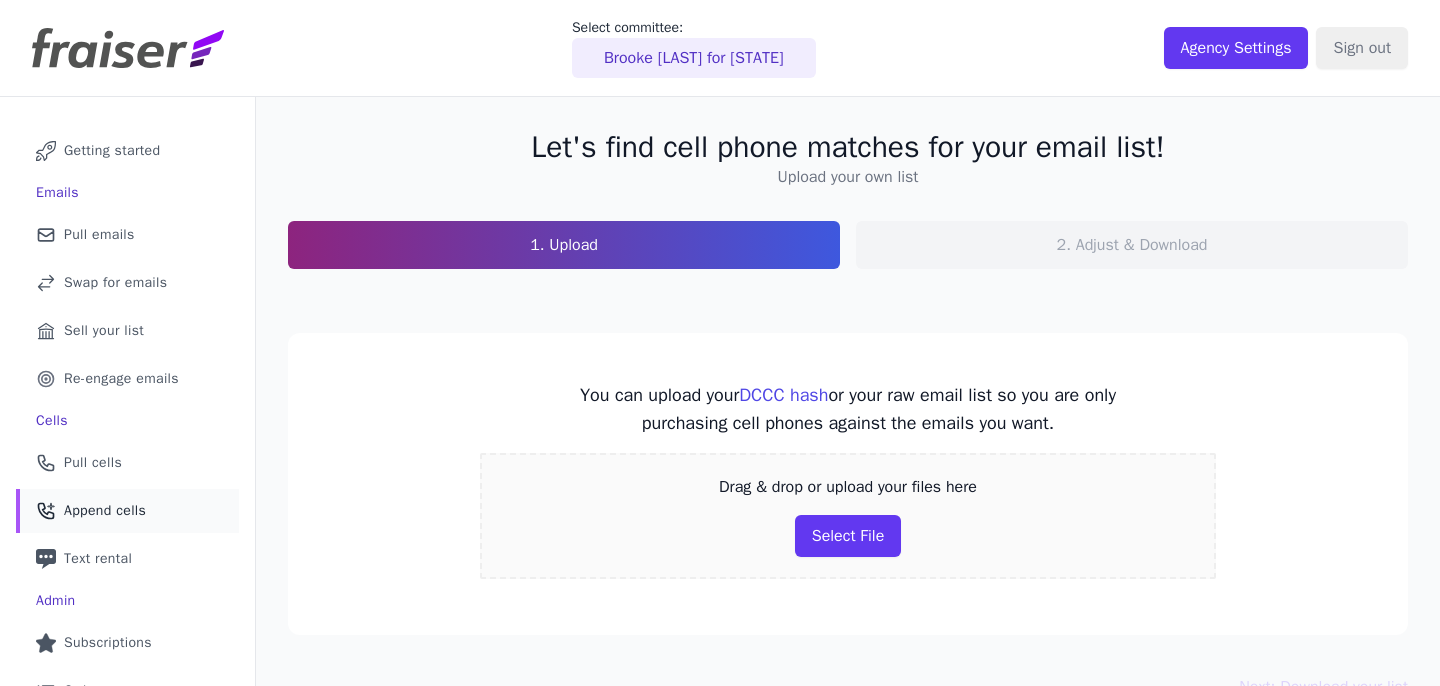 scroll, scrollTop: 0, scrollLeft: 0, axis: both 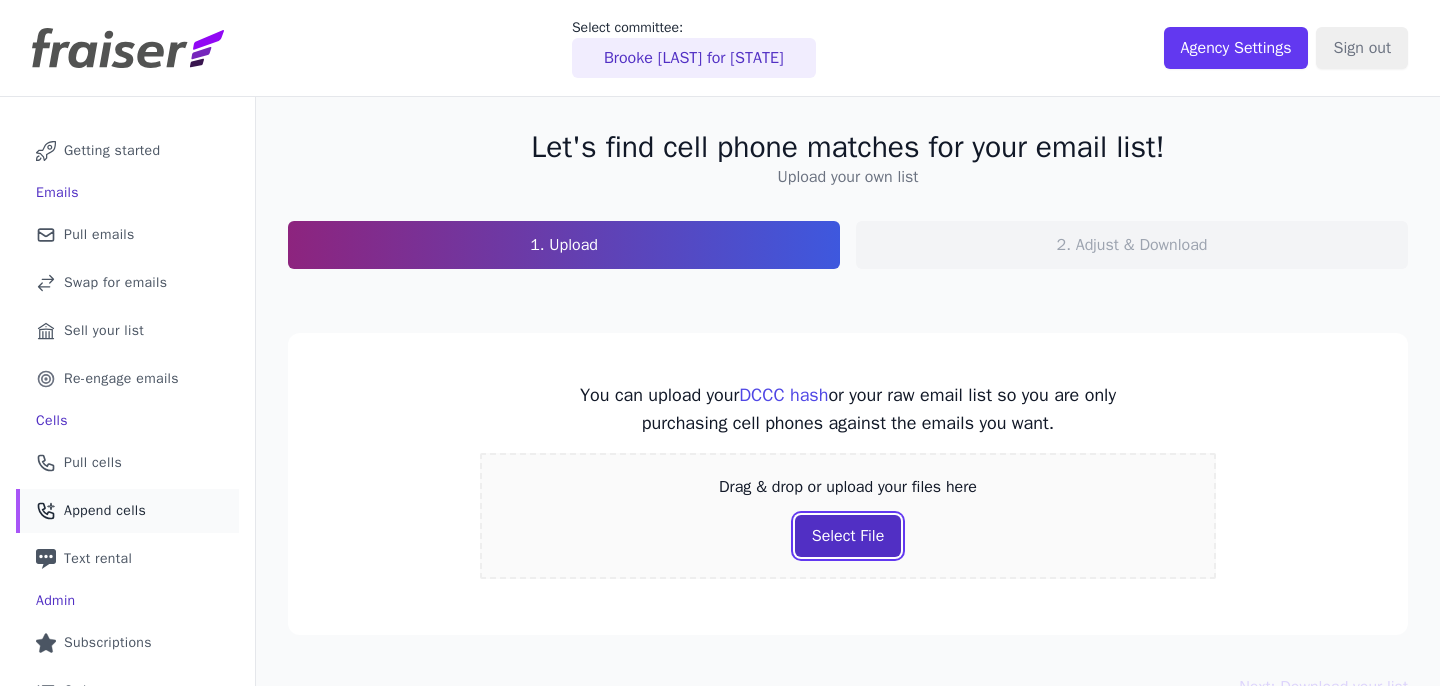 click on "Select File" at bounding box center [848, 536] 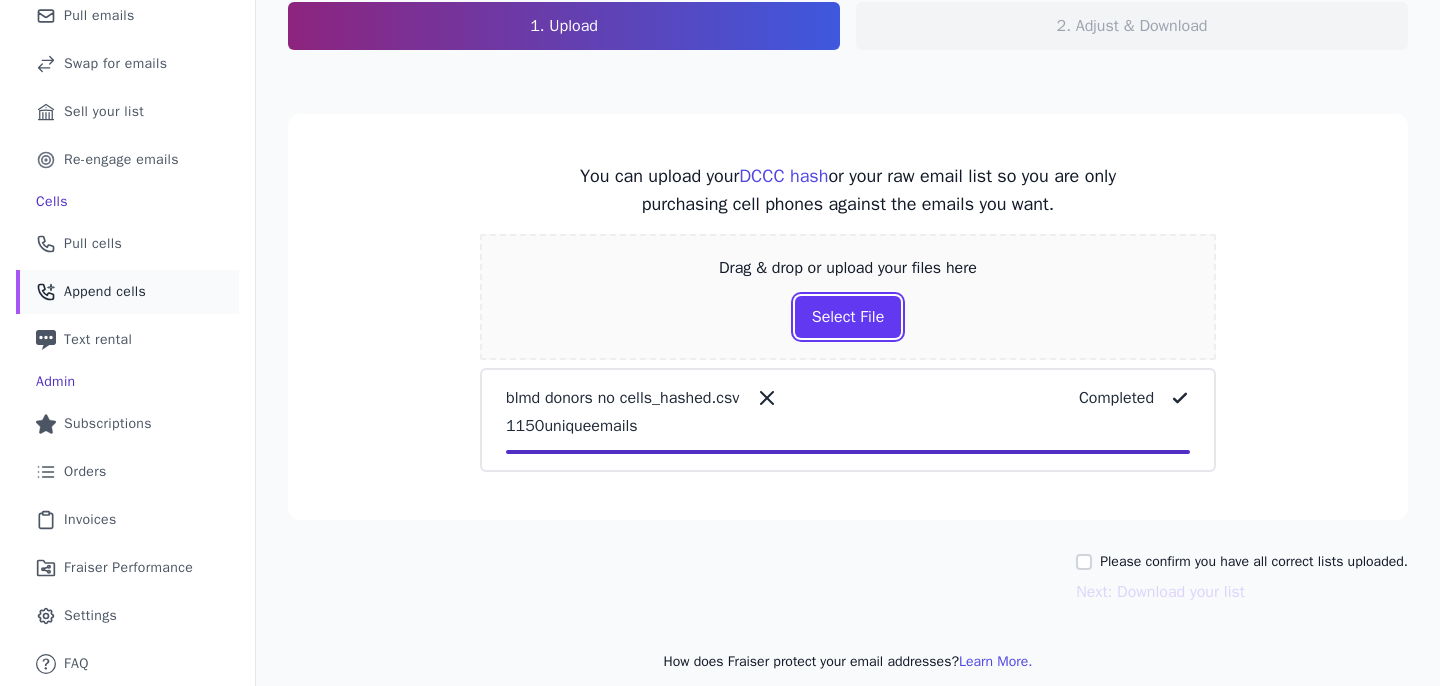 scroll, scrollTop: 237, scrollLeft: 0, axis: vertical 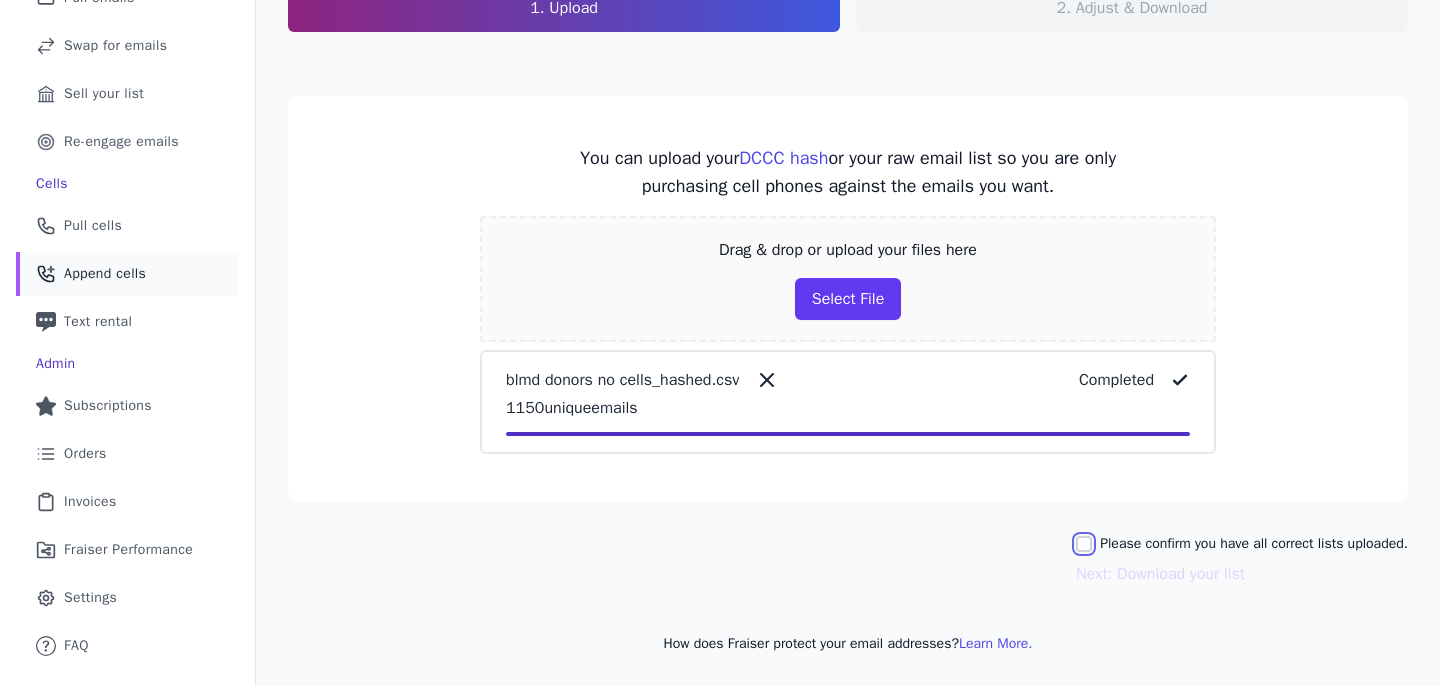 click on "Please confirm you have all correct lists uploaded." at bounding box center [1084, 544] 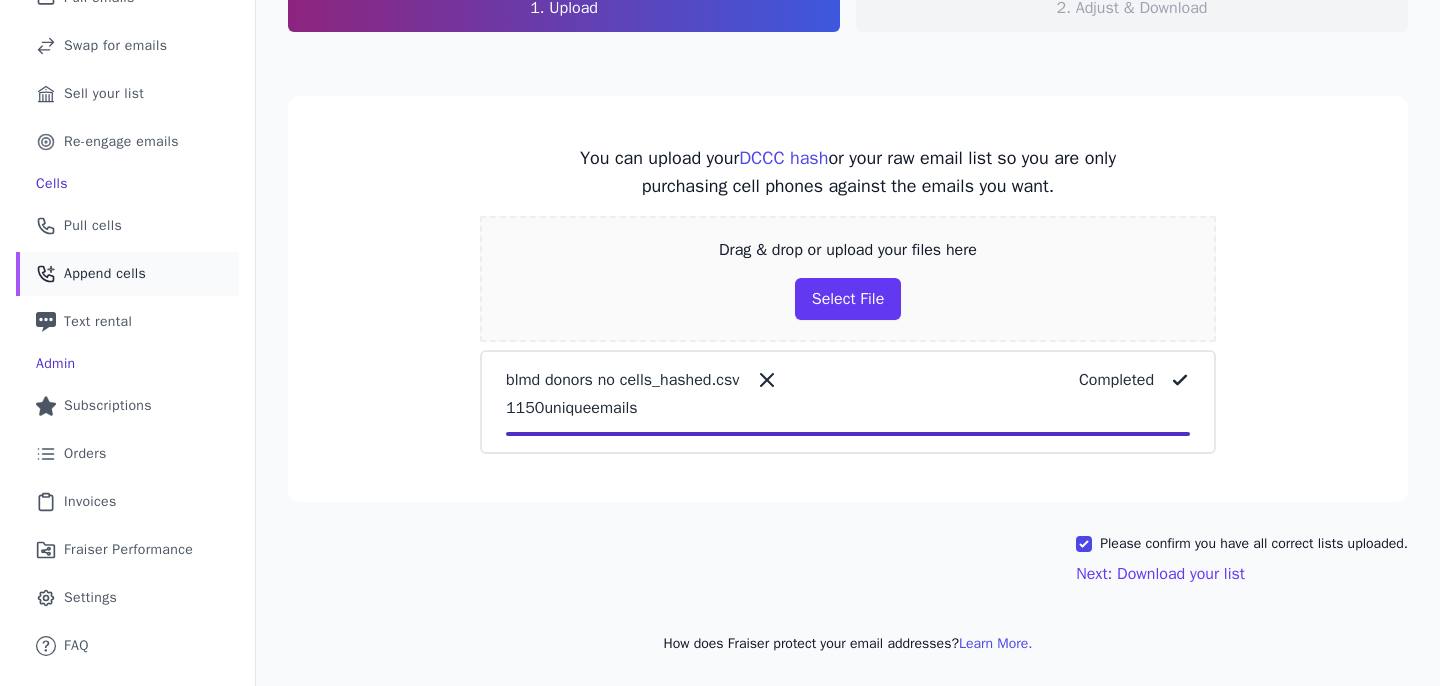 click on "Let's find cell phone matches for your email list!   Upload your own list   1. Upload   2. Adjust & Download       You can upload your  DCCC hash
or your raw email list so you are only purchasing cell phones against the emails you want.   Drag & drop or upload your files here
Select File   [FILENAME]     Completed
[NUMBER]  unique  emails       Please confirm you have all correct lists uploaded.   Next: Download your list     How does Fraiser protect your email addresses?
Learn More." 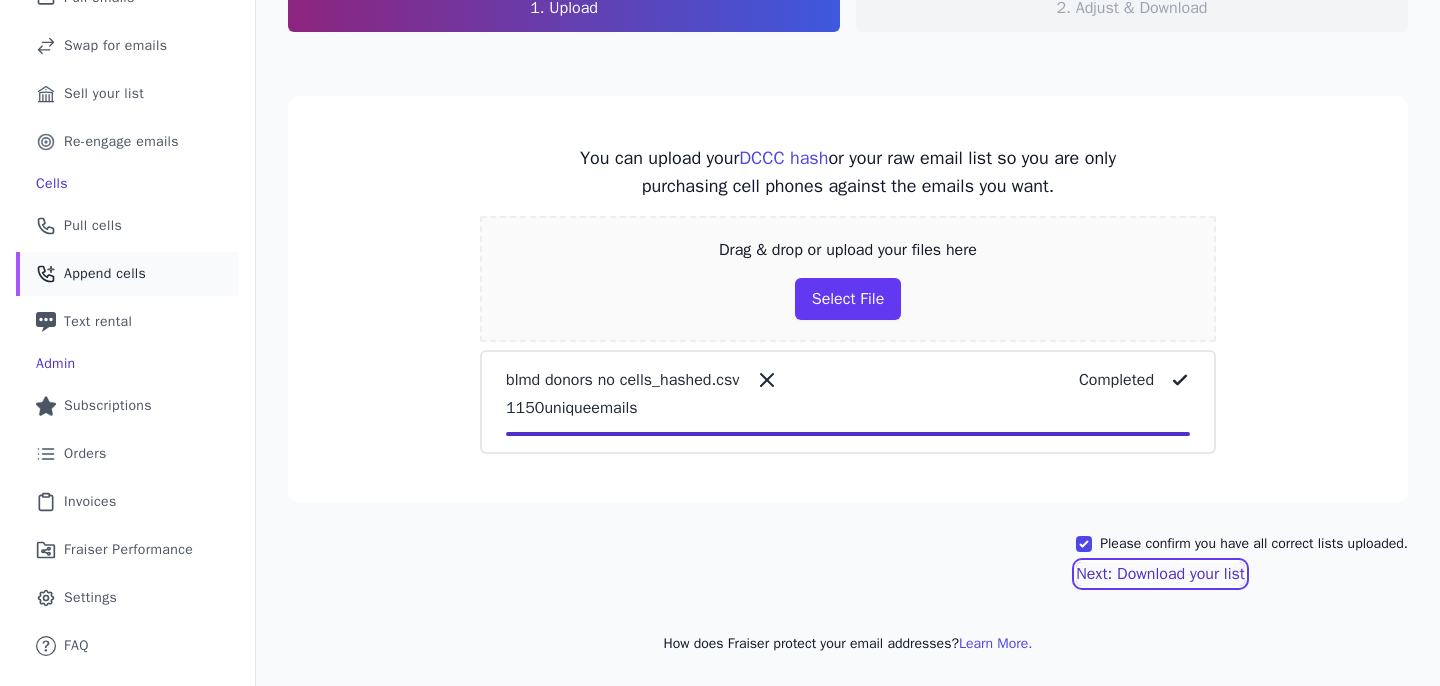 click on "Next: Download your list" at bounding box center [1160, 574] 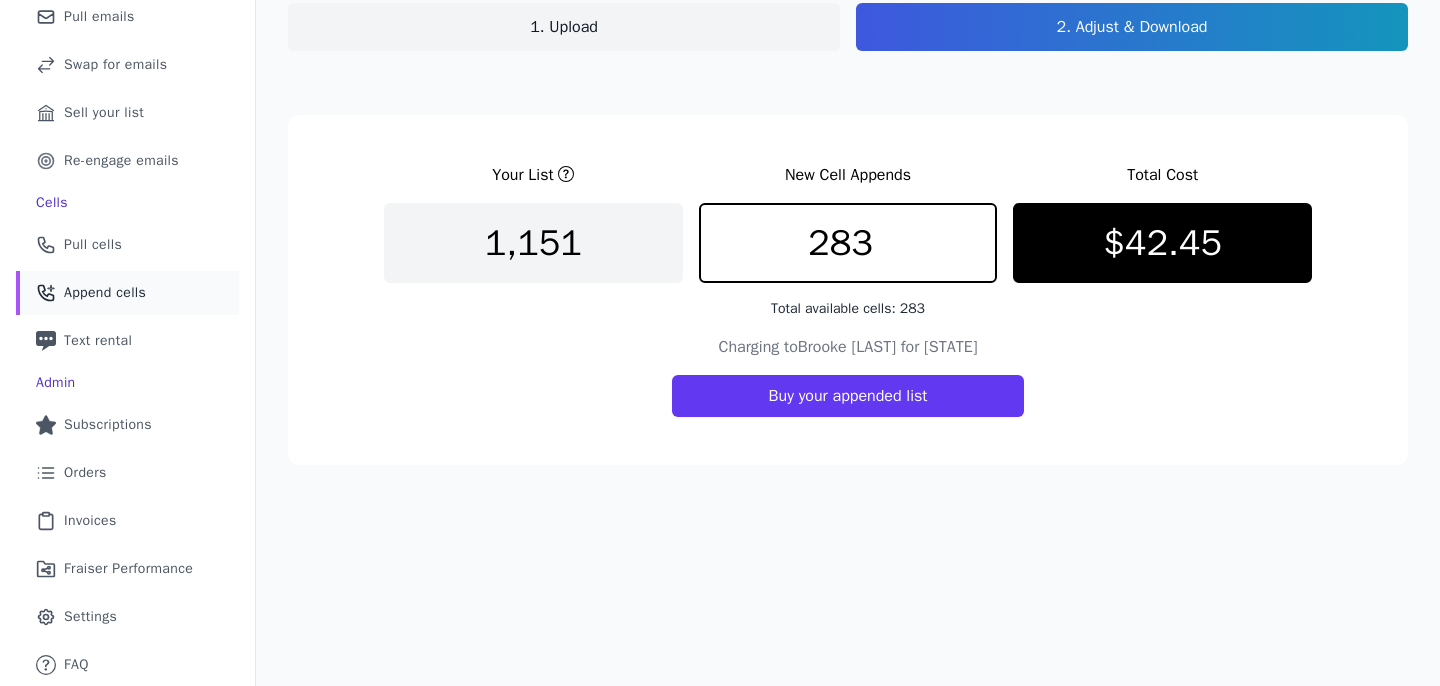 scroll, scrollTop: 219, scrollLeft: 0, axis: vertical 